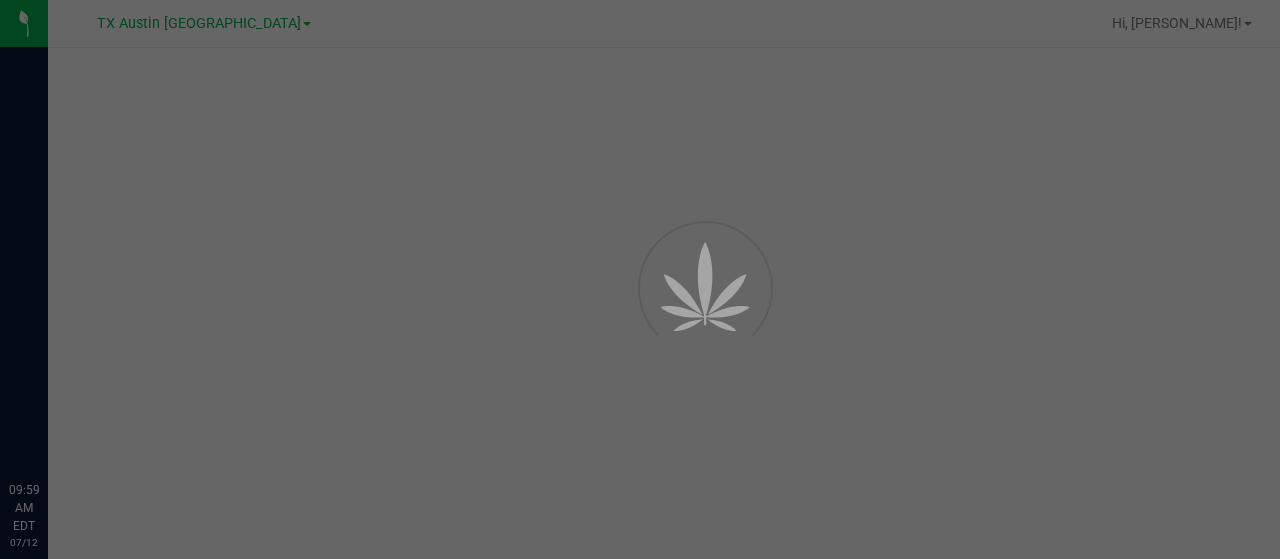 scroll, scrollTop: 0, scrollLeft: 0, axis: both 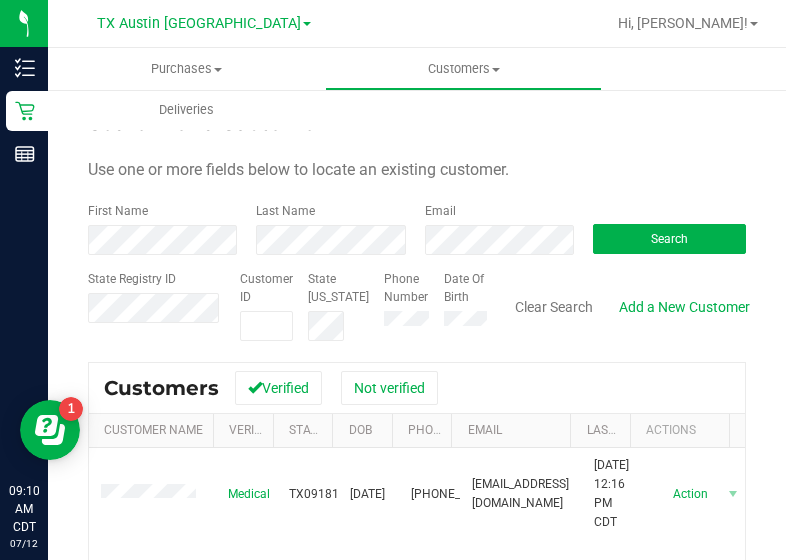 click on "Use one or more fields below to locate an existing customer." at bounding box center (417, 170) 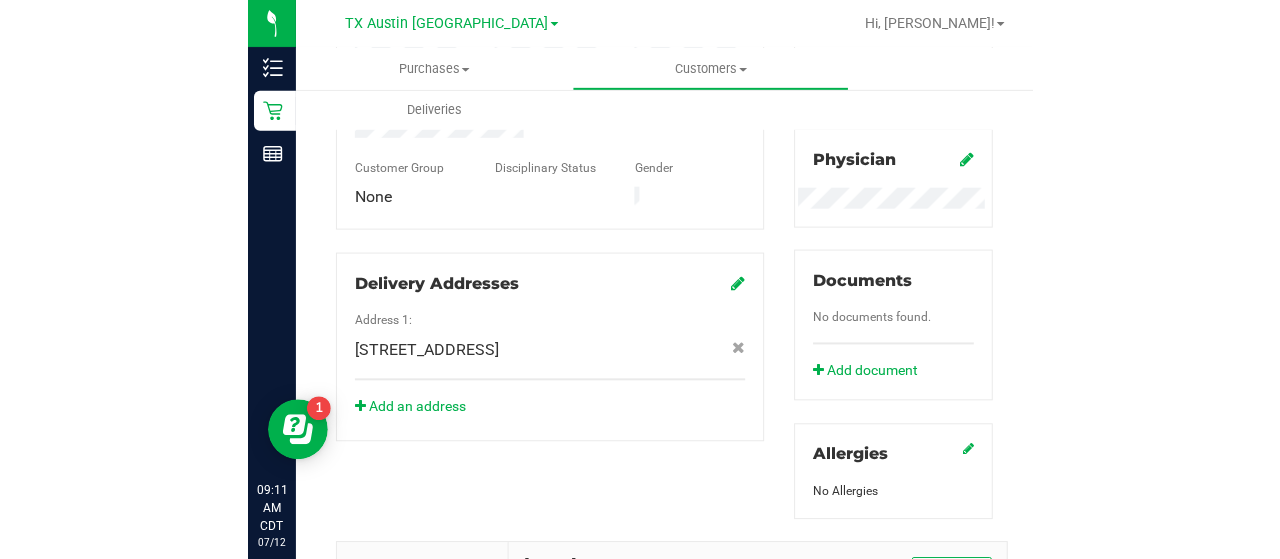 scroll, scrollTop: 0, scrollLeft: 0, axis: both 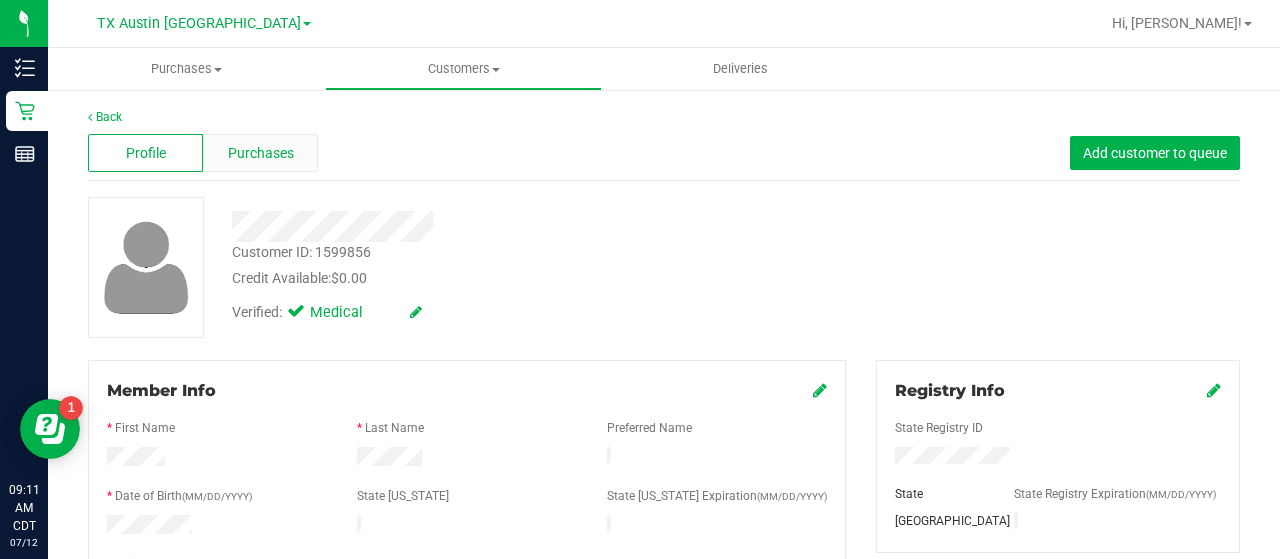 click on "Purchases" at bounding box center (261, 153) 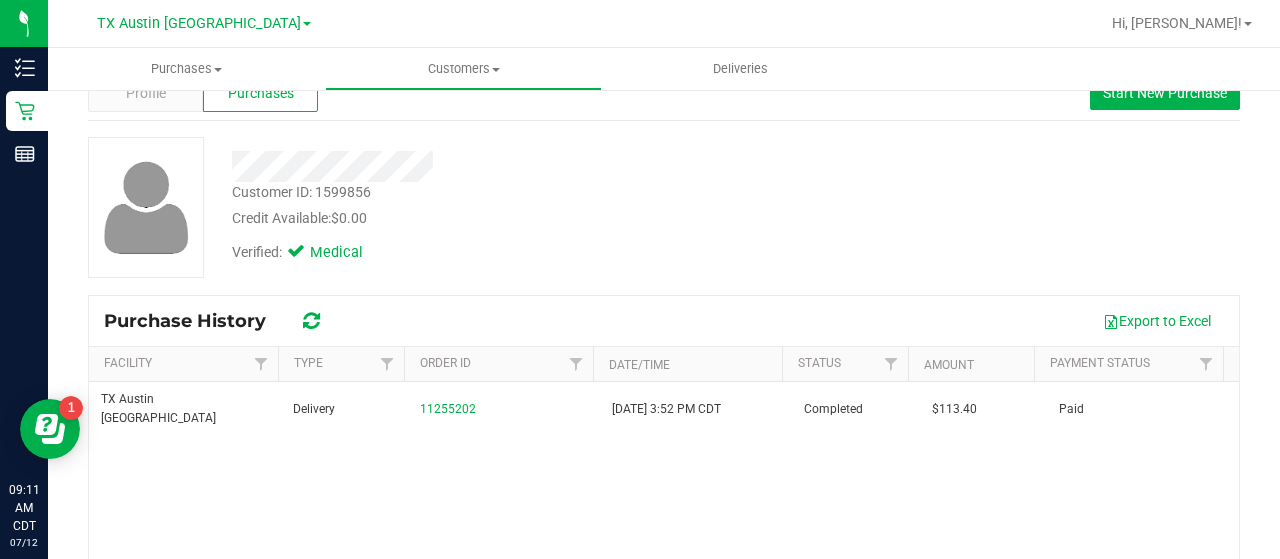 scroll, scrollTop: 64, scrollLeft: 0, axis: vertical 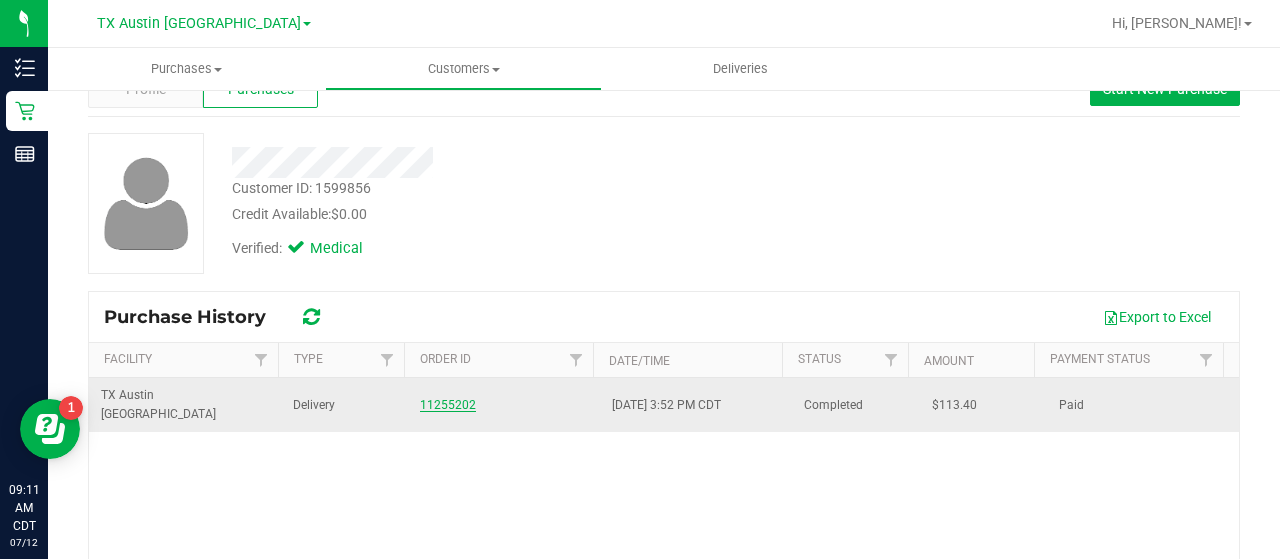 click on "11255202" at bounding box center (448, 405) 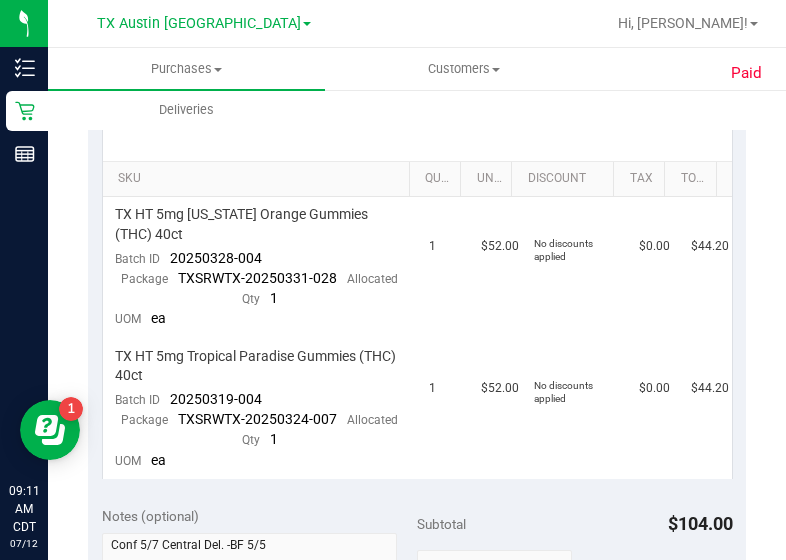 scroll, scrollTop: 499, scrollLeft: 0, axis: vertical 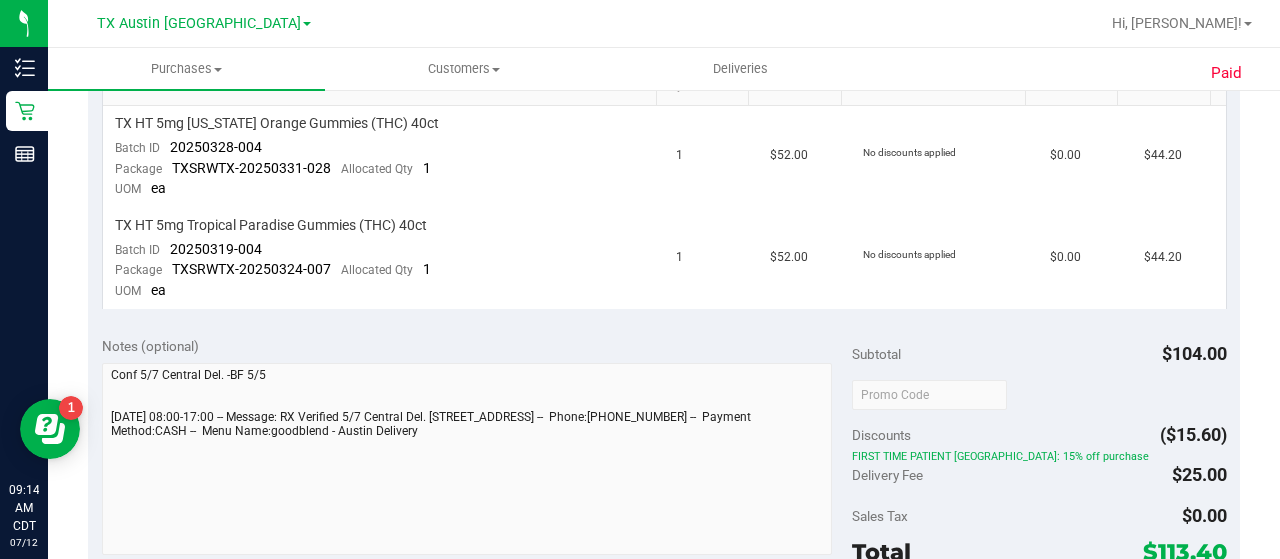 click on "SKU Quantity Unit Price Discount Tax Total
TX HT 5mg [US_STATE] Orange Gummies (THC) 40ct
Batch ID
20250328-004
Package
TXSRWTX-20250331-028
Allocated Qty
1
UOM
ea
1
$52.00
No discounts applied
$0.00
$44.20
TX HT 5mg Tropical Paradise Gummies (THC) 40ct
Batch ID
20250319-004
Package 1 UOM ea 1" at bounding box center [664, 163] 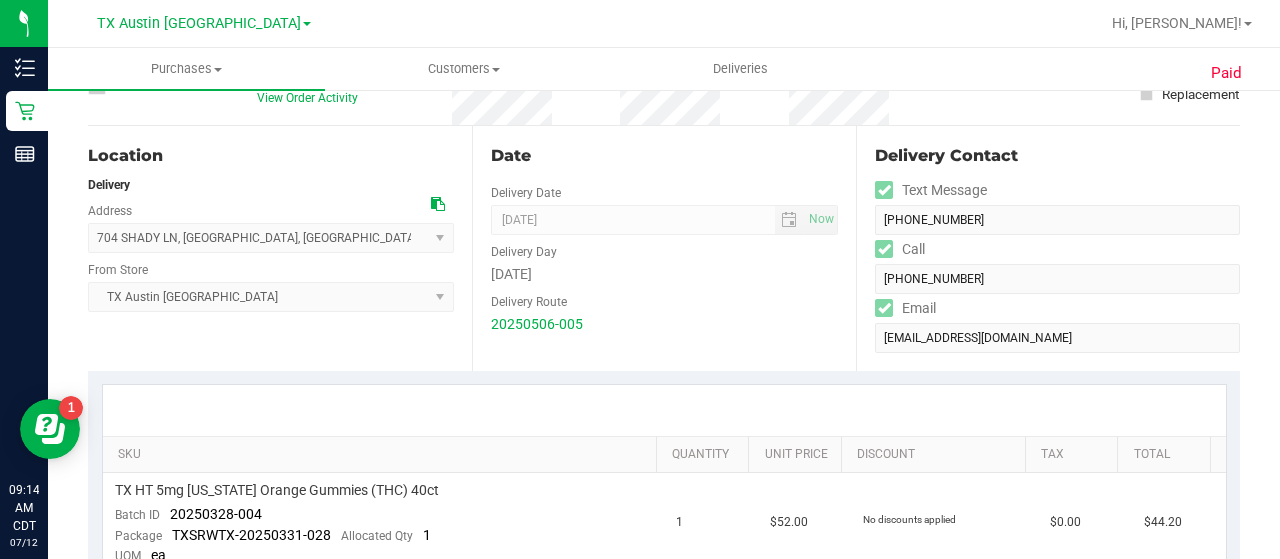 scroll, scrollTop: 0, scrollLeft: 0, axis: both 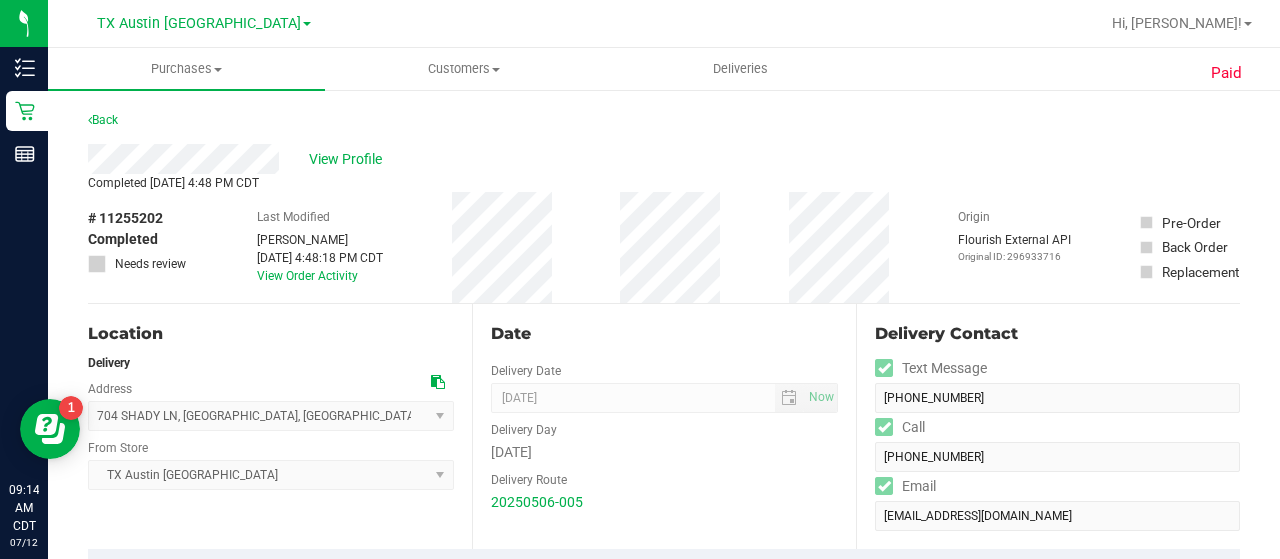 click on "Location
Delivery
Address
[STREET_ADDRESS]
, [GEOGRAPHIC_DATA]
, [GEOGRAPHIC_DATA]
76522
Select address [STREET_ADDRESS]
From Store
[GEOGRAPHIC_DATA] [GEOGRAPHIC_DATA] [GEOGRAPHIC_DATA] Select Store [PERSON_NAME][GEOGRAPHIC_DATA] [GEOGRAPHIC_DATA][PERSON_NAME][GEOGRAPHIC_DATA] [GEOGRAPHIC_DATA] [GEOGRAPHIC_DATA] [PERSON_NAME][GEOGRAPHIC_DATA] WC [GEOGRAPHIC_DATA] WC [GEOGRAPHIC_DATA] [PERSON_NAME] [GEOGRAPHIC_DATA] WC [GEOGRAPHIC_DATA] WC [GEOGRAPHIC_DATA] WC [GEOGRAPHIC_DATA] WC [GEOGRAPHIC_DATA][PERSON_NAME] WC Ft. Lauderdale WC Ft. [PERSON_NAME] [GEOGRAPHIC_DATA] WC Jax Atlantic WC JAX DC REP Jax WC [GEOGRAPHIC_DATA][PERSON_NAME] WC [GEOGRAPHIC_DATA][PERSON_NAME][GEOGRAPHIC_DATA] [GEOGRAPHIC_DATA] REP [PERSON_NAME][GEOGRAPHIC_DATA] WC [GEOGRAPHIC_DATA] 72nd WC [GEOGRAPHIC_DATA] WC [GEOGRAPHIC_DATA] [GEOGRAPHIC_DATA] [GEOGRAPHIC_DATA] [GEOGRAPHIC_DATA] [GEOGRAPHIC_DATA] REP [GEOGRAPHIC_DATA][PERSON_NAME] [GEOGRAPHIC_DATA]" at bounding box center (280, 426) 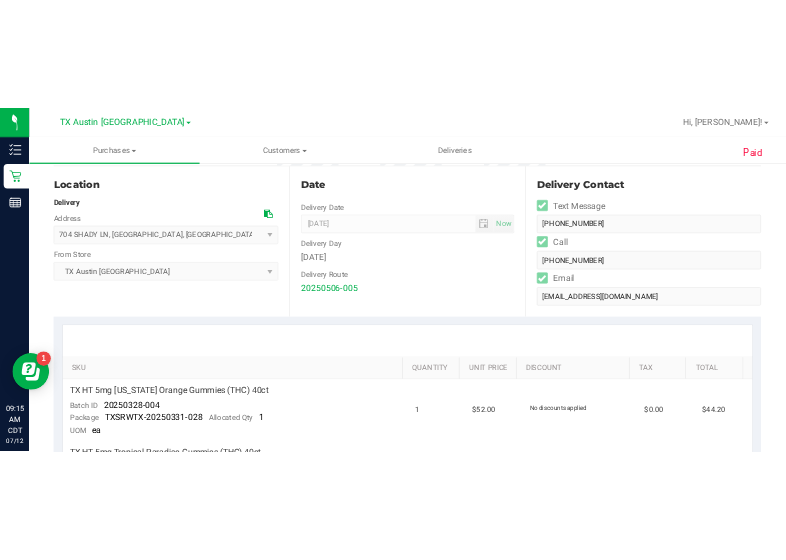scroll, scrollTop: 0, scrollLeft: 0, axis: both 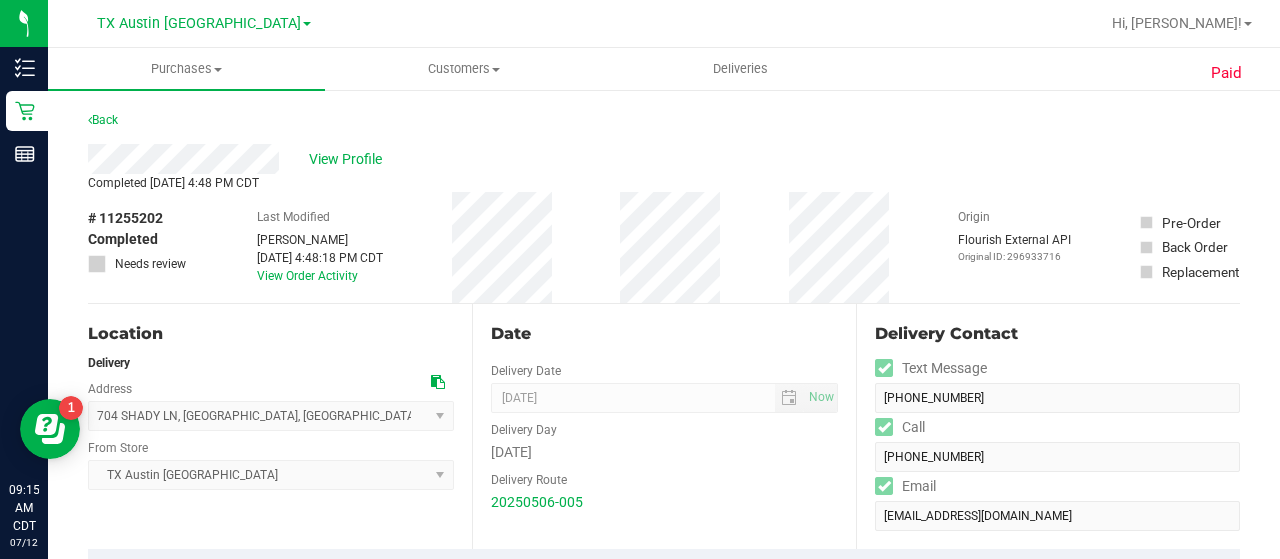 click on "704 SHADY LN
, [GEOGRAPHIC_DATA]
, [GEOGRAPHIC_DATA]
76522
Select address [STREET_ADDRESS]" at bounding box center [271, 401] 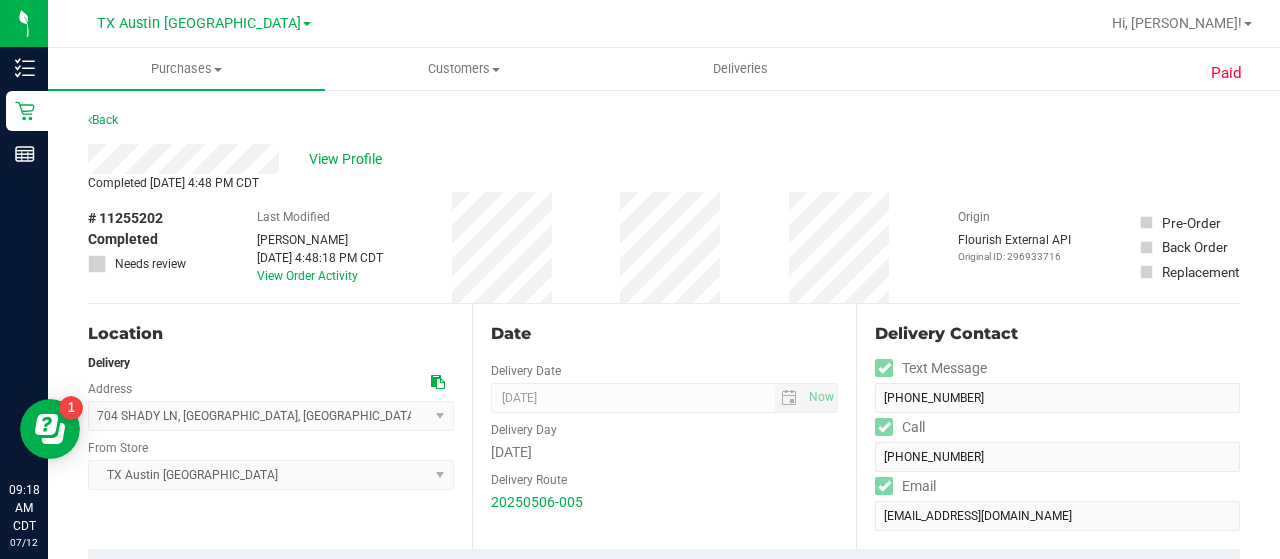 click at bounding box center [438, 382] 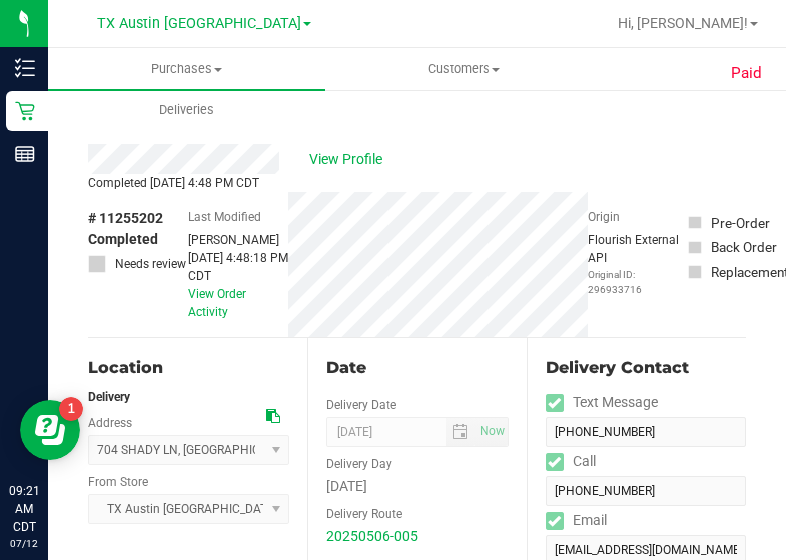 click on "View Profile" at bounding box center [417, 159] 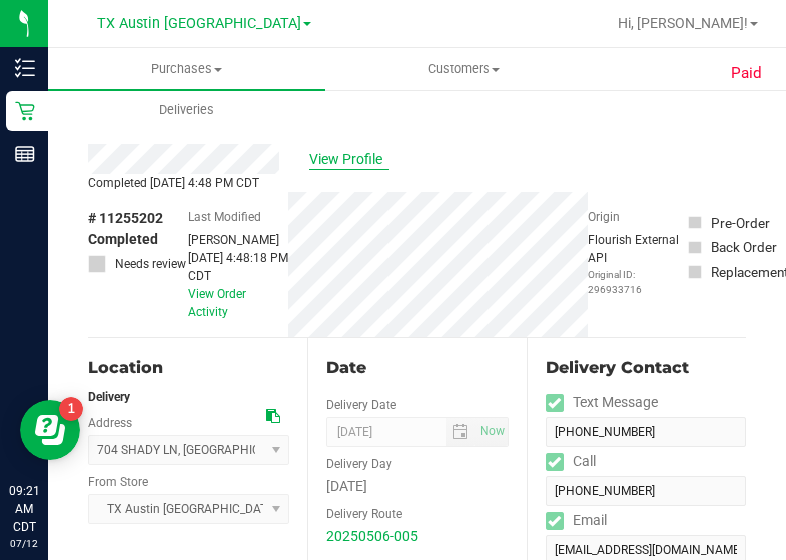 click on "View Profile" at bounding box center [349, 159] 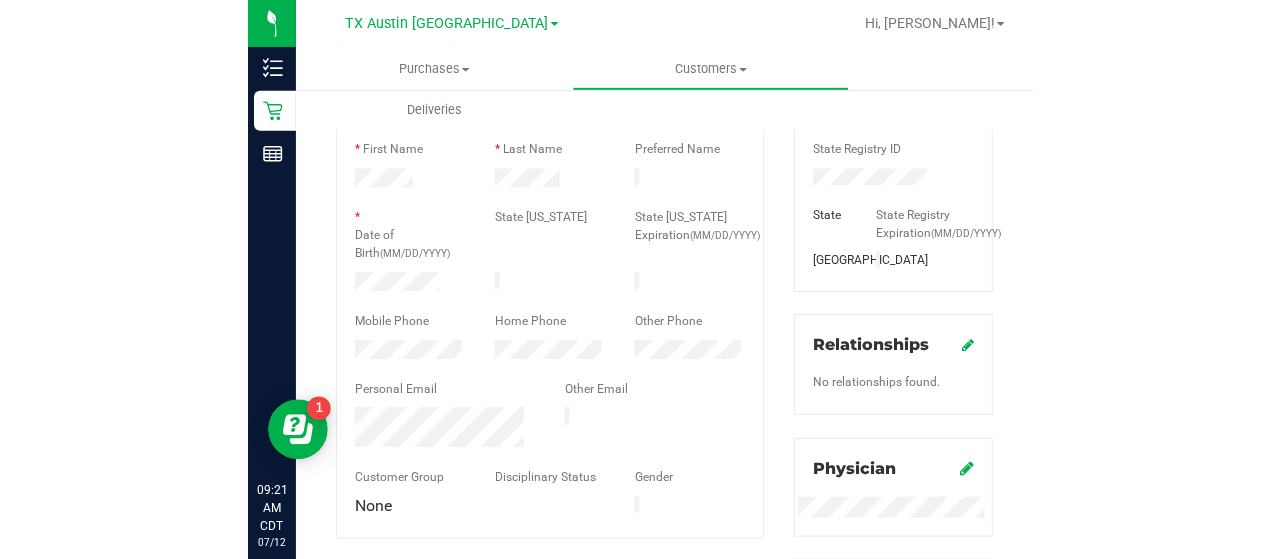 scroll, scrollTop: 288, scrollLeft: 0, axis: vertical 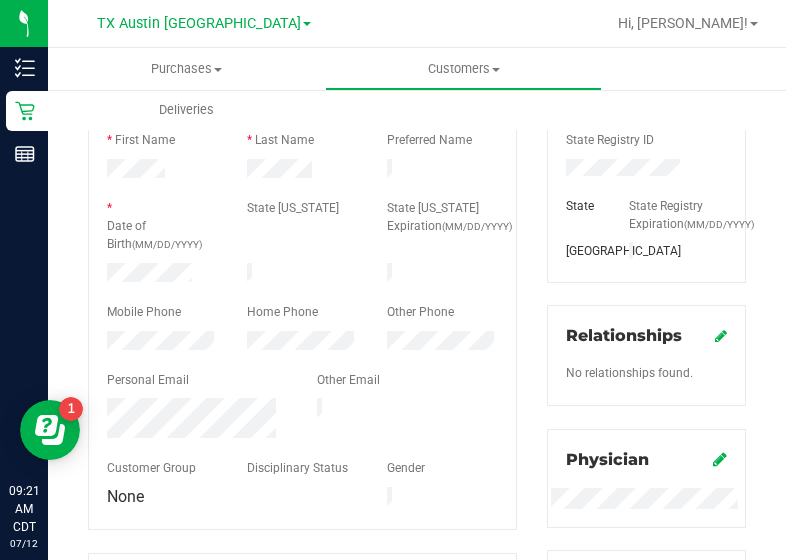 click at bounding box center [302, 328] 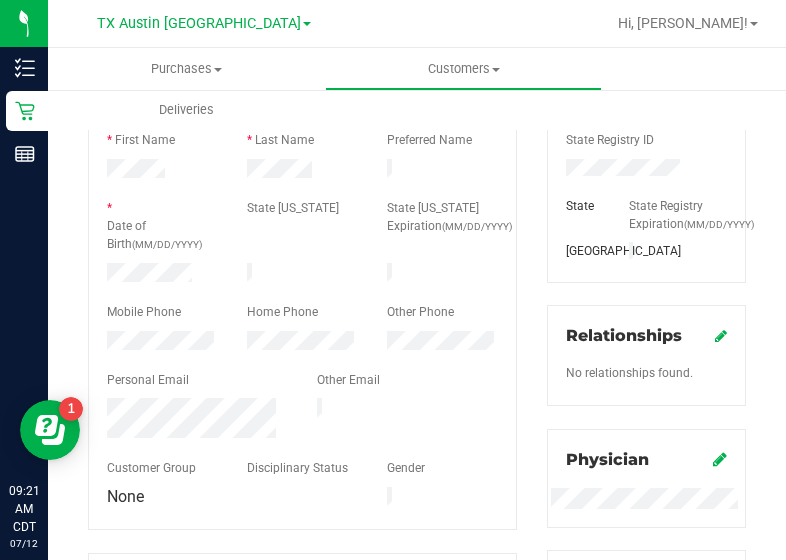 click at bounding box center [302, 156] 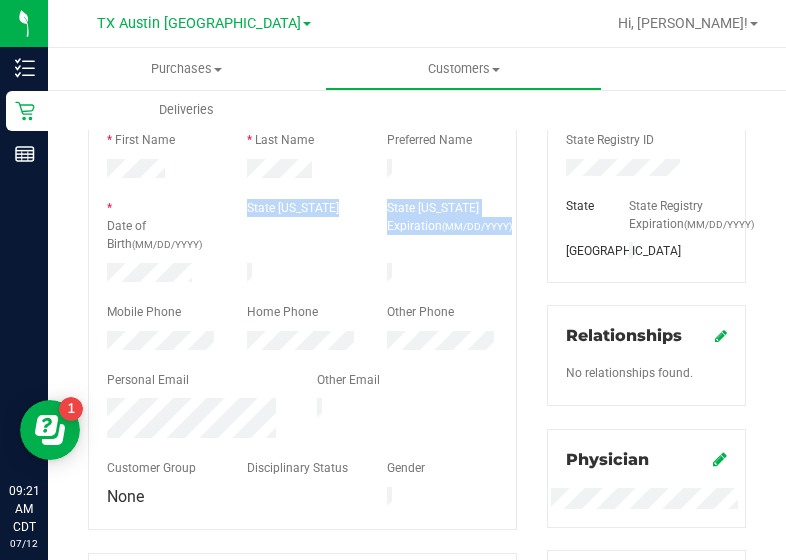 click at bounding box center [302, 260] 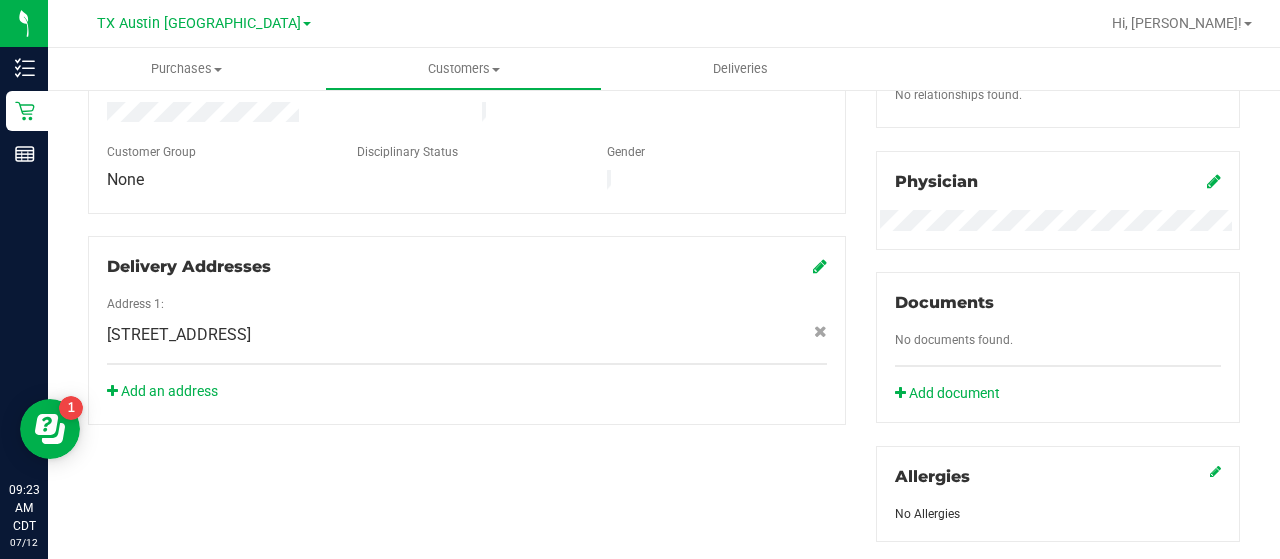 scroll, scrollTop: 0, scrollLeft: 0, axis: both 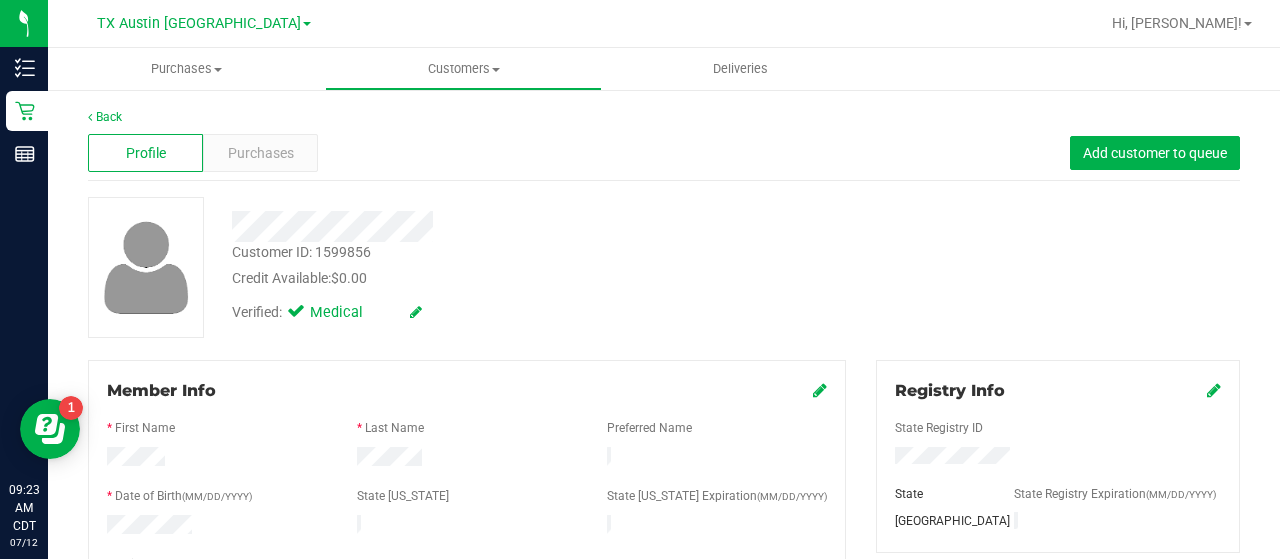 click on "Purchases" at bounding box center (261, 153) 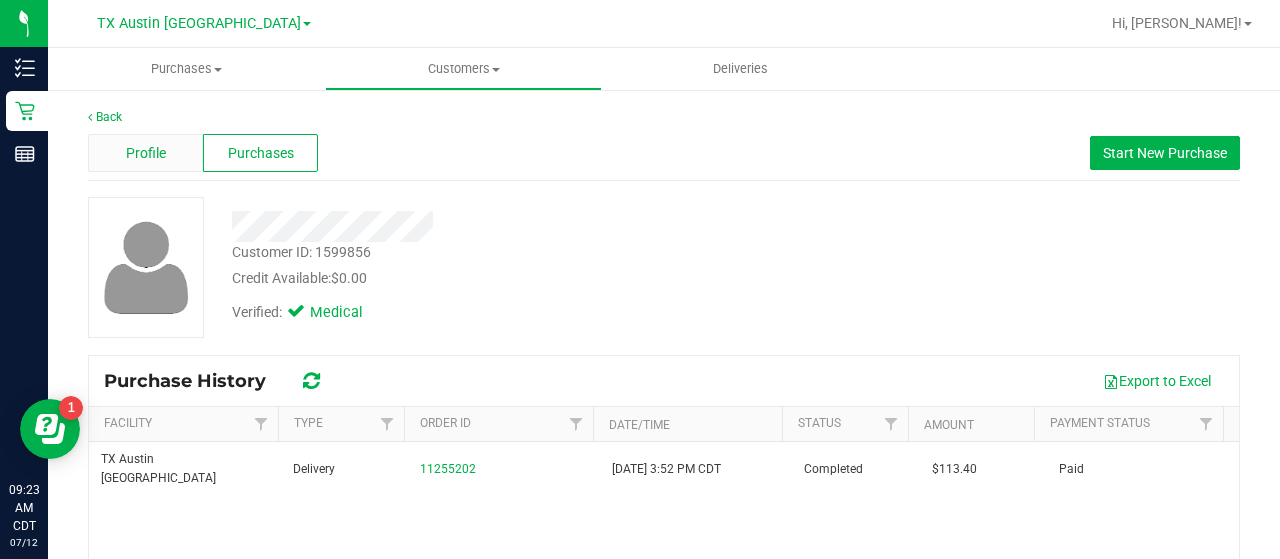 click on "Profile" at bounding box center (145, 153) 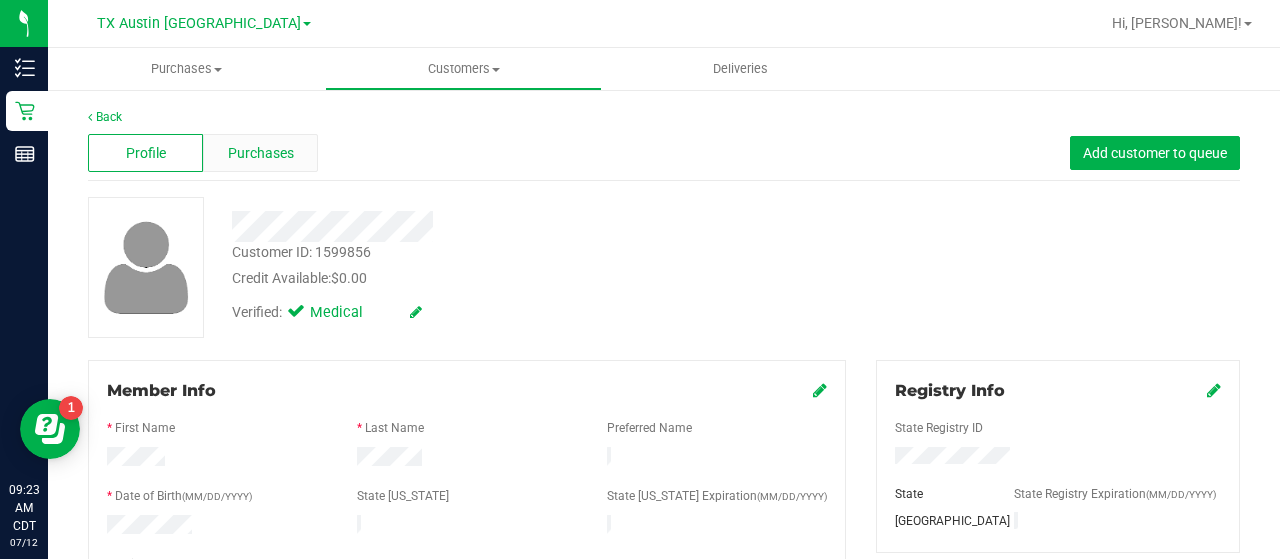 click on "Purchases" at bounding box center [260, 153] 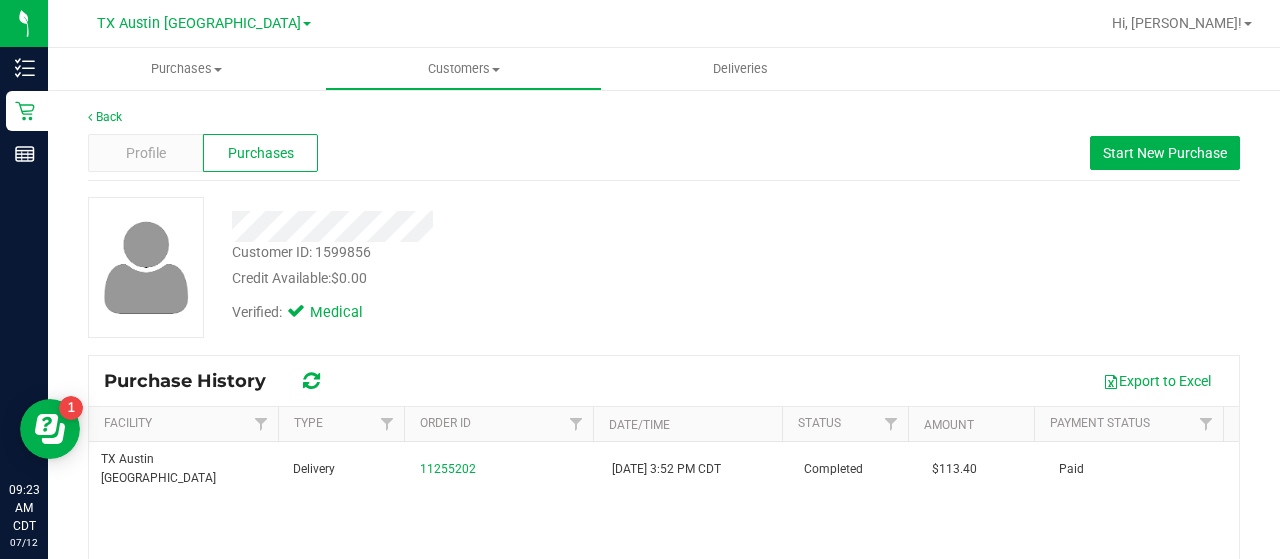 click on "Profile
Purchases
Start New Purchase" at bounding box center (664, 153) 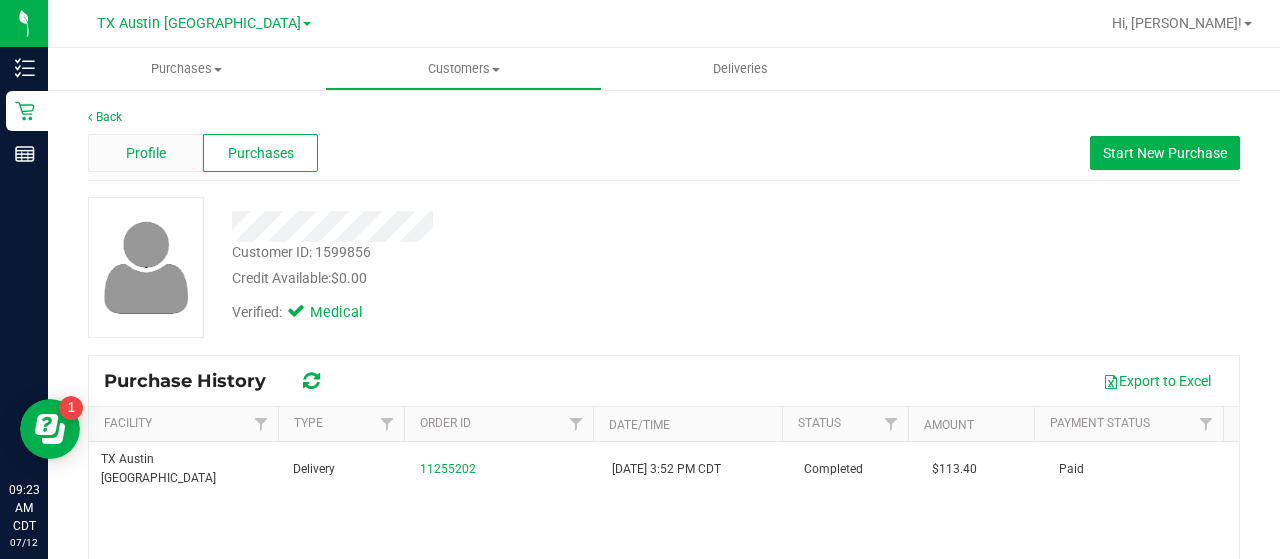 click on "Profile" at bounding box center (146, 153) 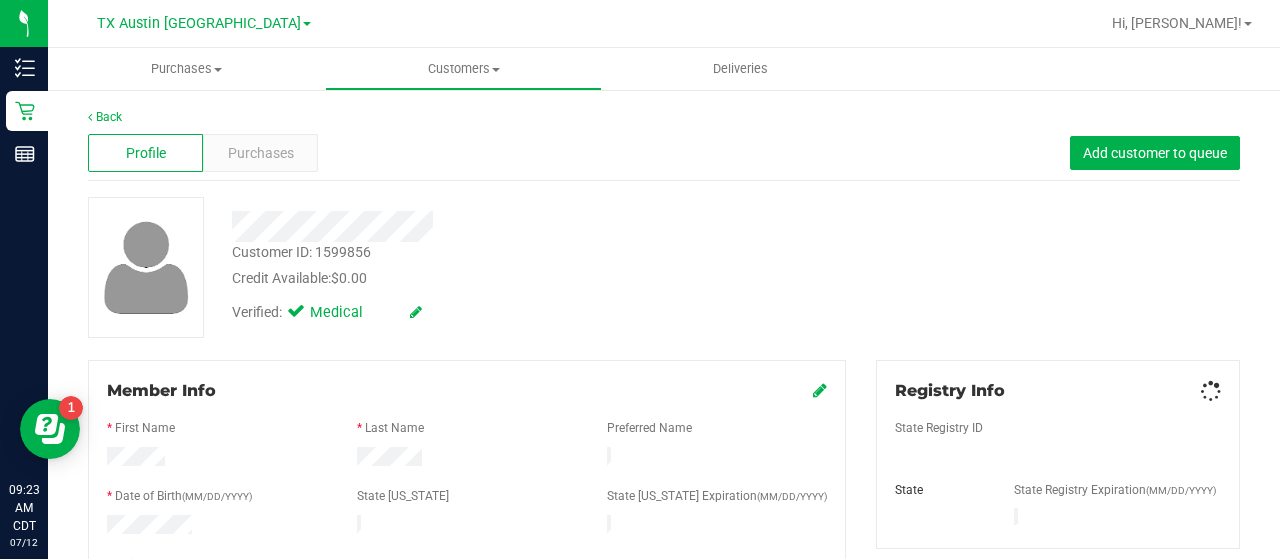 click on "Purchases" at bounding box center (261, 153) 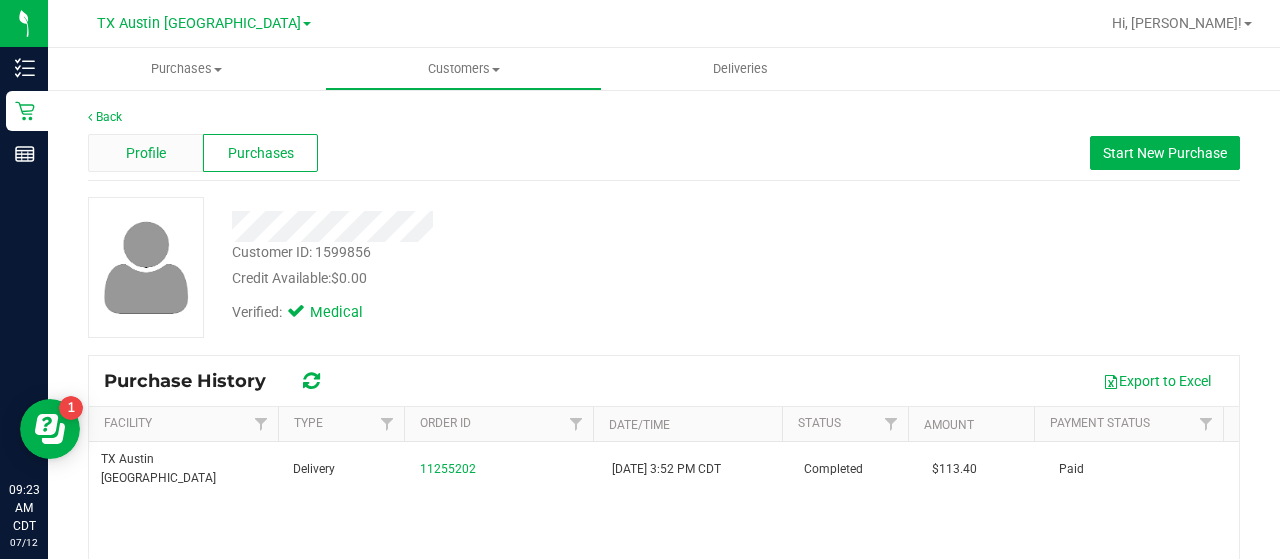 click on "Profile" at bounding box center [145, 153] 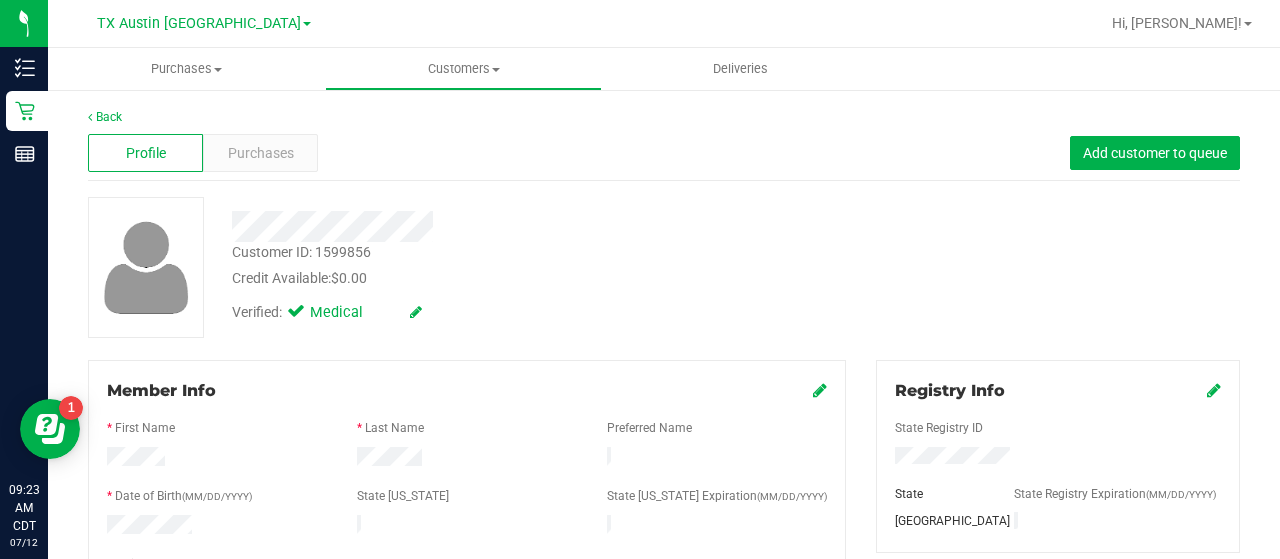 click on "Back" at bounding box center (664, 117) 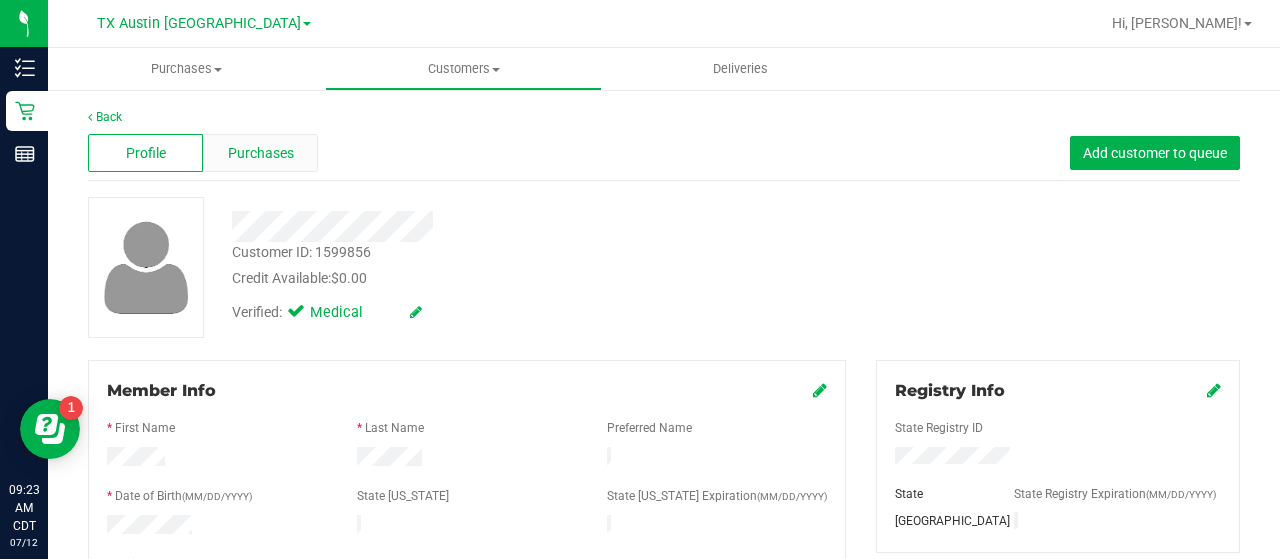 click on "Purchases" at bounding box center (260, 153) 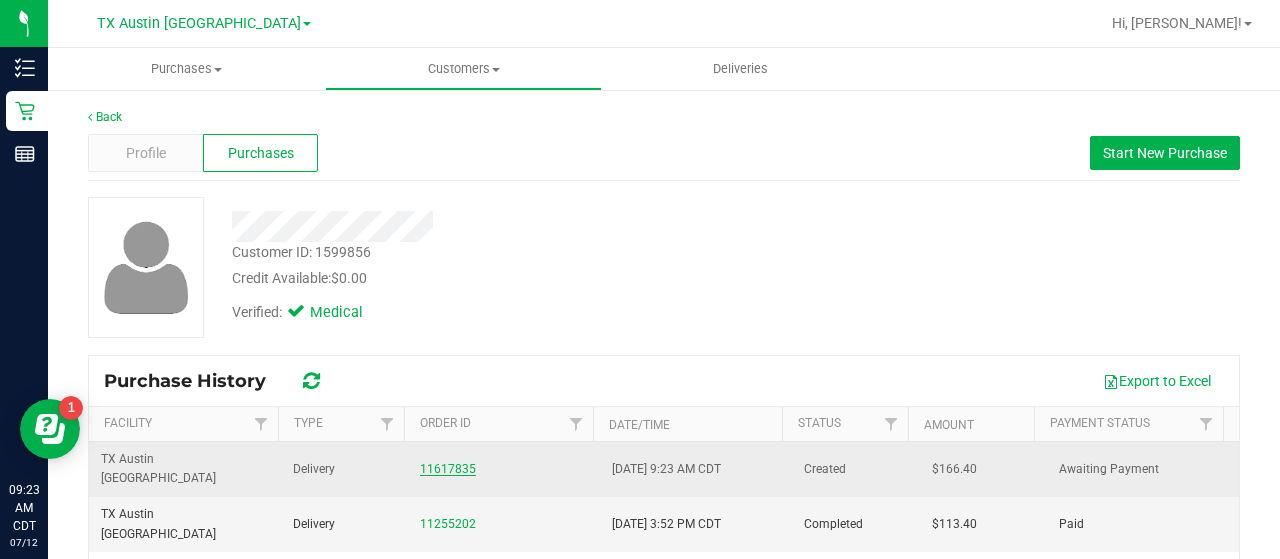 click on "11617835" at bounding box center (448, 469) 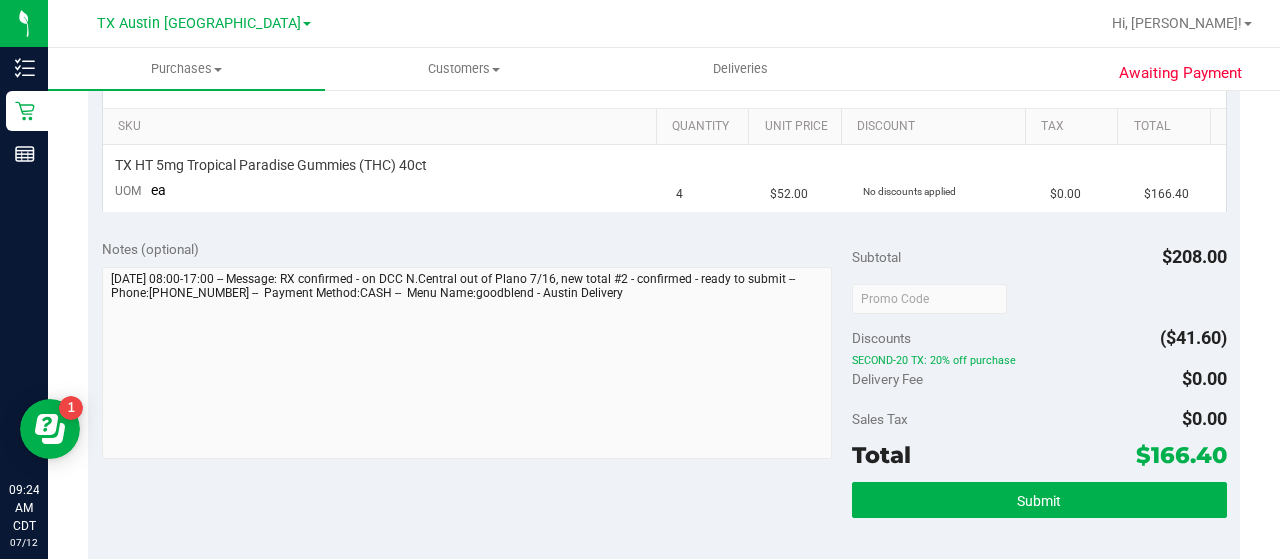 scroll, scrollTop: 516, scrollLeft: 0, axis: vertical 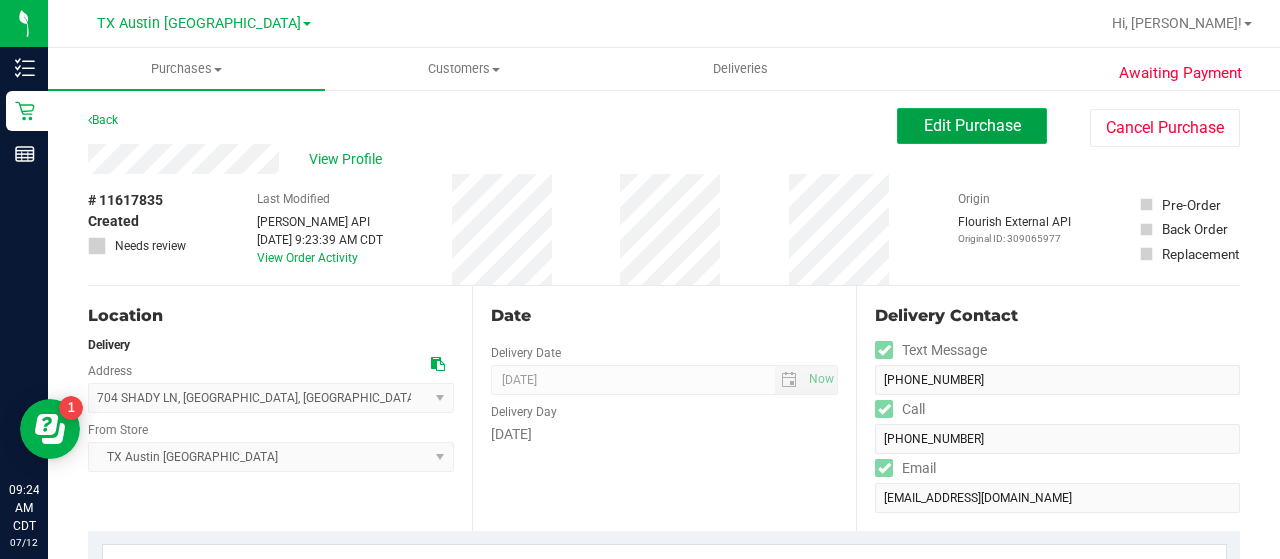 click on "Edit Purchase" at bounding box center (972, 125) 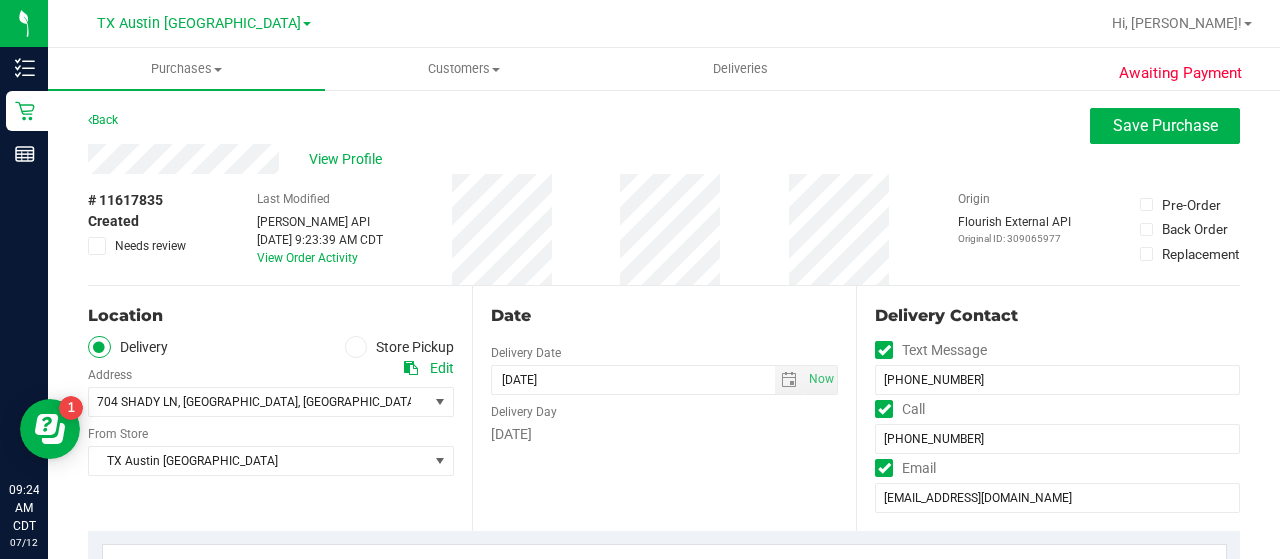 click on "[GEOGRAPHIC_DATA] [GEOGRAPHIC_DATA] [GEOGRAPHIC_DATA] Select Store [PERSON_NAME][GEOGRAPHIC_DATA] [GEOGRAPHIC_DATA][PERSON_NAME][GEOGRAPHIC_DATA] [GEOGRAPHIC_DATA] [GEOGRAPHIC_DATA] [PERSON_NAME][GEOGRAPHIC_DATA] WC [GEOGRAPHIC_DATA] WC Call Center [PERSON_NAME] [GEOGRAPHIC_DATA] WC [GEOGRAPHIC_DATA] WC [GEOGRAPHIC_DATA] WC Deltona WC [GEOGRAPHIC_DATA][PERSON_NAME] WC Ft. Lauderdale WC Ft. [PERSON_NAME] [GEOGRAPHIC_DATA] WC Jax Atlantic WC JAX [GEOGRAPHIC_DATA] REP Jax WC [GEOGRAPHIC_DATA][PERSON_NAME] WC [GEOGRAPHIC_DATA][PERSON_NAME][GEOGRAPHIC_DATA] [GEOGRAPHIC_DATA] REP [PERSON_NAME][GEOGRAPHIC_DATA] [GEOGRAPHIC_DATA] [GEOGRAPHIC_DATA] 72nd WC [GEOGRAPHIC_DATA] WC [GEOGRAPHIC_DATA] [GEOGRAPHIC_DATA] [GEOGRAPHIC_DATA] [GEOGRAPHIC_DATA] [GEOGRAPHIC_DATA] [GEOGRAPHIC_DATA] [GEOGRAPHIC_DATA][PERSON_NAME] [GEOGRAPHIC_DATA] WC [GEOGRAPHIC_DATA] Ocala WC [GEOGRAPHIC_DATA] [PERSON_NAME][GEOGRAPHIC_DATA] Colonial [PERSON_NAME][GEOGRAPHIC_DATA] [GEOGRAPHIC_DATA] REP [GEOGRAPHIC_DATA] [PERSON_NAME][GEOGRAPHIC_DATA] WC [GEOGRAPHIC_DATA] WC [GEOGRAPHIC_DATA] WC [GEOGRAPHIC_DATA] [GEOGRAPHIC_DATA] [GEOGRAPHIC_DATA] WC [GEOGRAPHIC_DATA] WC [GEOGRAPHIC_DATA][PERSON_NAME] [PERSON_NAME][GEOGRAPHIC_DATA] WC [GEOGRAPHIC_DATA] WC [GEOGRAPHIC_DATA][PERSON_NAME][GEOGRAPHIC_DATA] WC [GEOGRAPHIC_DATA] [GEOGRAPHIC_DATA] REP [GEOGRAPHIC_DATA] WC [GEOGRAPHIC_DATA] [GEOGRAPHIC_DATA] Testing [GEOGRAPHIC_DATA] Warehouse [GEOGRAPHIC_DATA] [GEOGRAPHIC_DATA] [GEOGRAPHIC_DATA] [GEOGRAPHIC_DATA] [GEOGRAPHIC_DATA] [GEOGRAPHIC_DATA] [GEOGRAPHIC_DATA] Retail [GEOGRAPHIC_DATA] [GEOGRAPHIC_DATA] [GEOGRAPHIC_DATA] [GEOGRAPHIC_DATA] [GEOGRAPHIC_DATA] [GEOGRAPHIC_DATA] [GEOGRAPHIC_DATA] [GEOGRAPHIC_DATA] Retail [GEOGRAPHIC_DATA] WC WPB DC WPB WC" at bounding box center [271, 446] 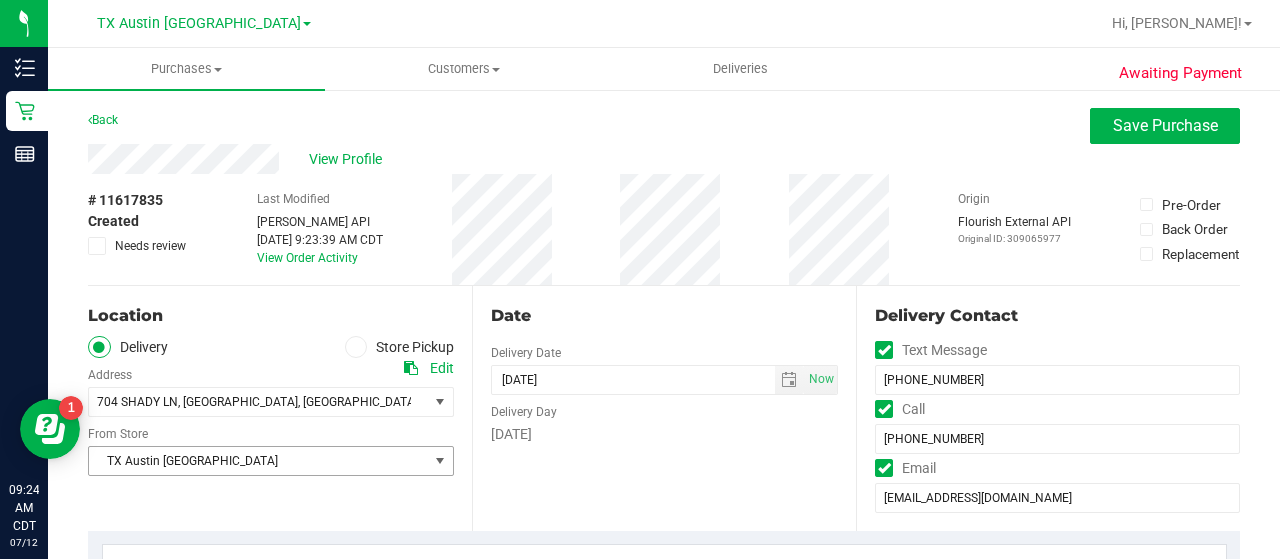 click on "TX Austin [GEOGRAPHIC_DATA]" at bounding box center (258, 461) 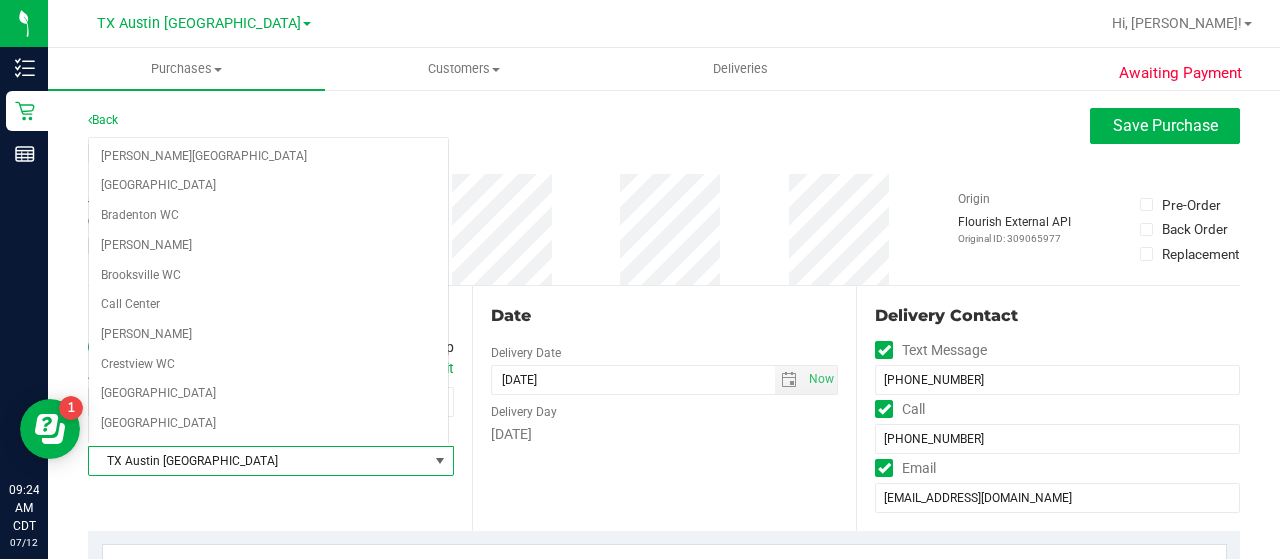scroll, scrollTop: 1211, scrollLeft: 0, axis: vertical 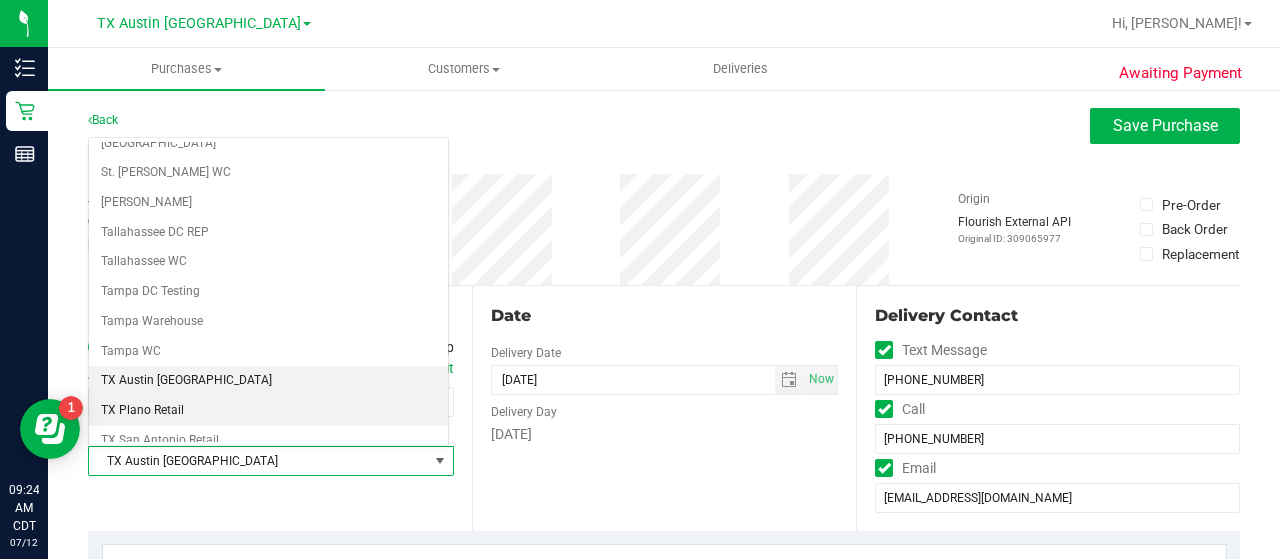 click on "TX Plano Retail" at bounding box center (268, 411) 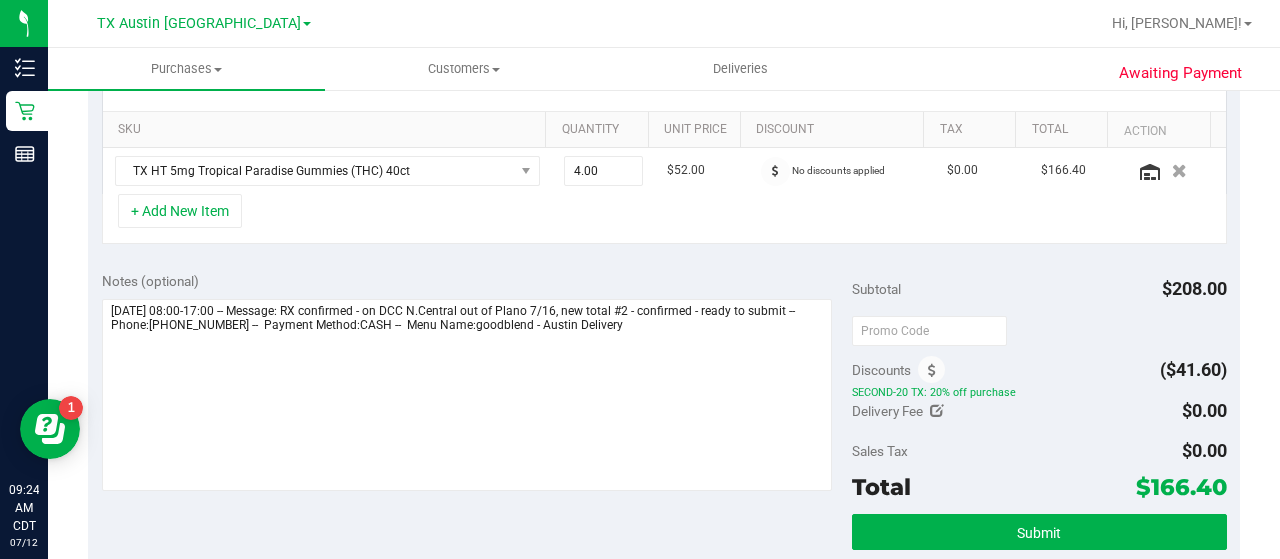 scroll, scrollTop: 504, scrollLeft: 0, axis: vertical 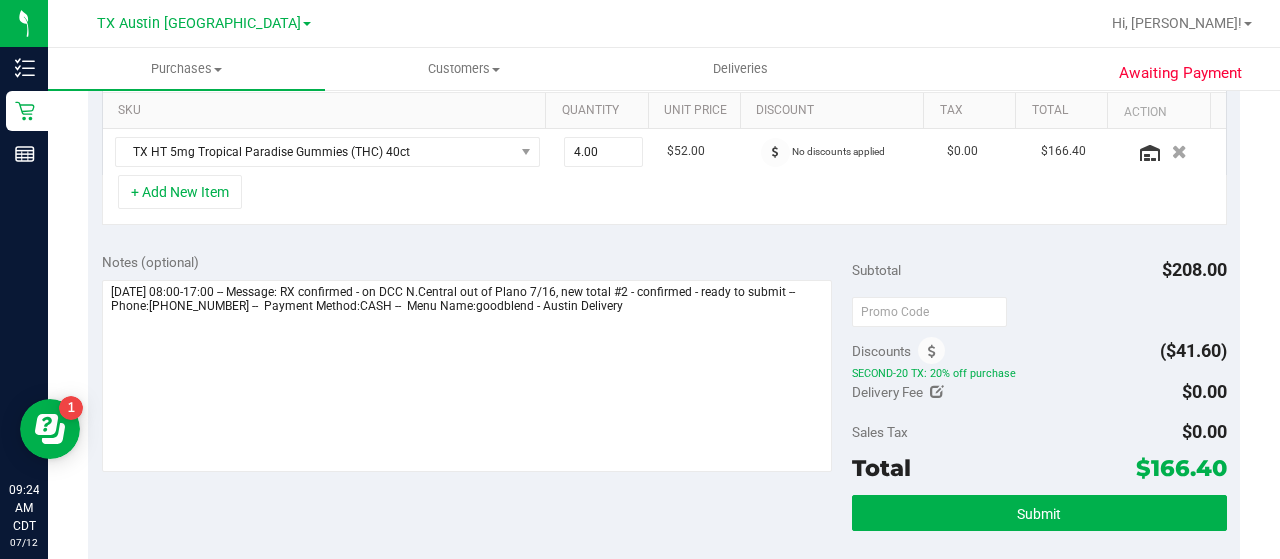 click at bounding box center [937, 392] 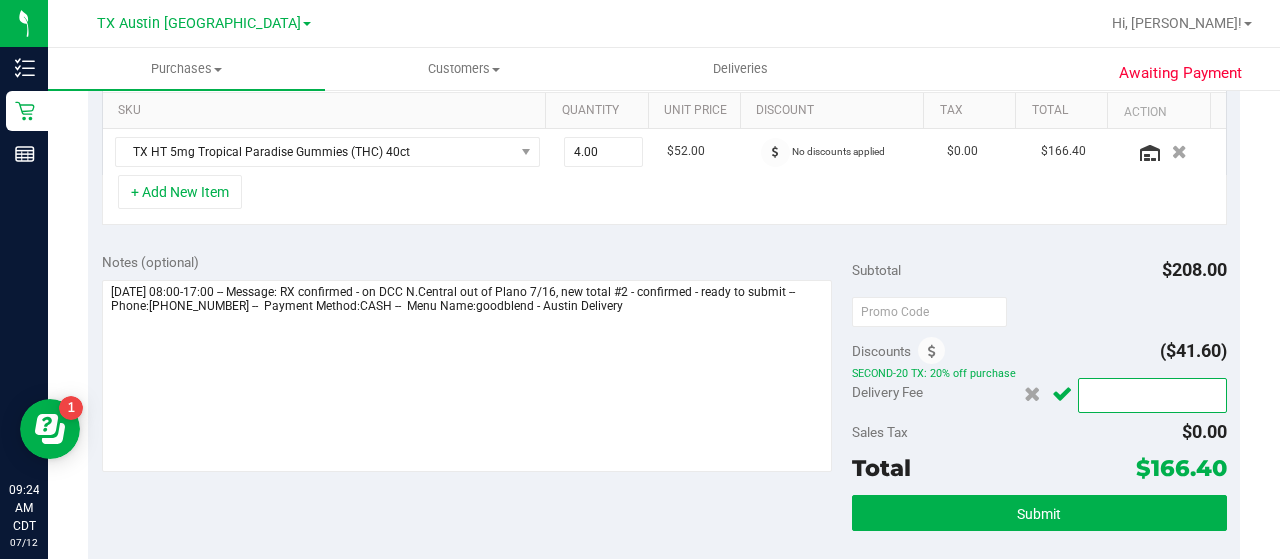 click at bounding box center (1152, 395) 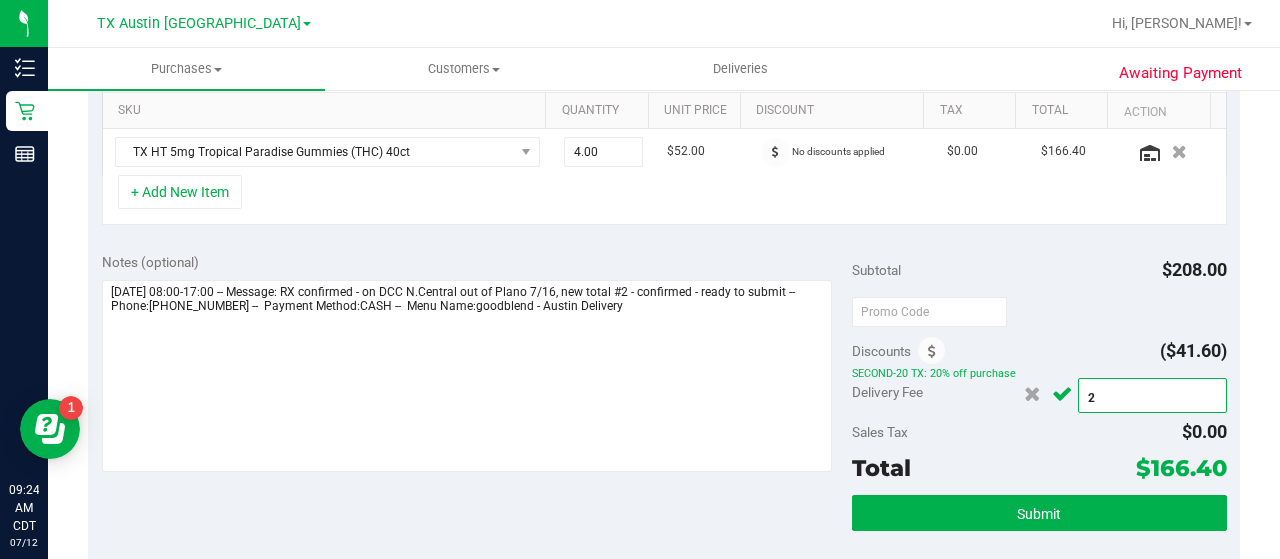type on "25" 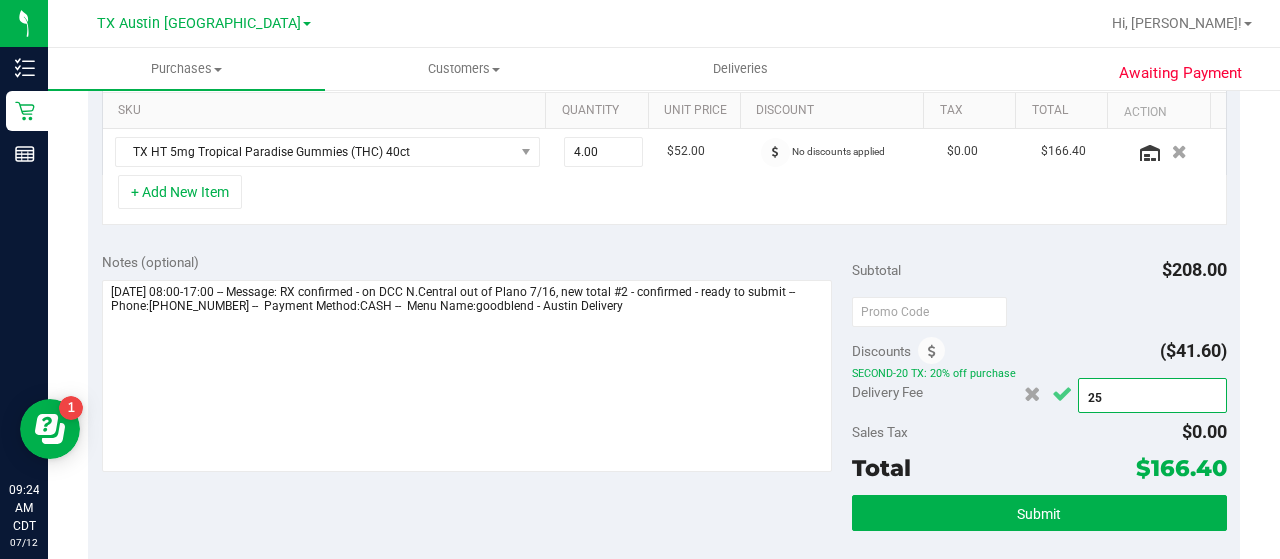 type on "$25.00" 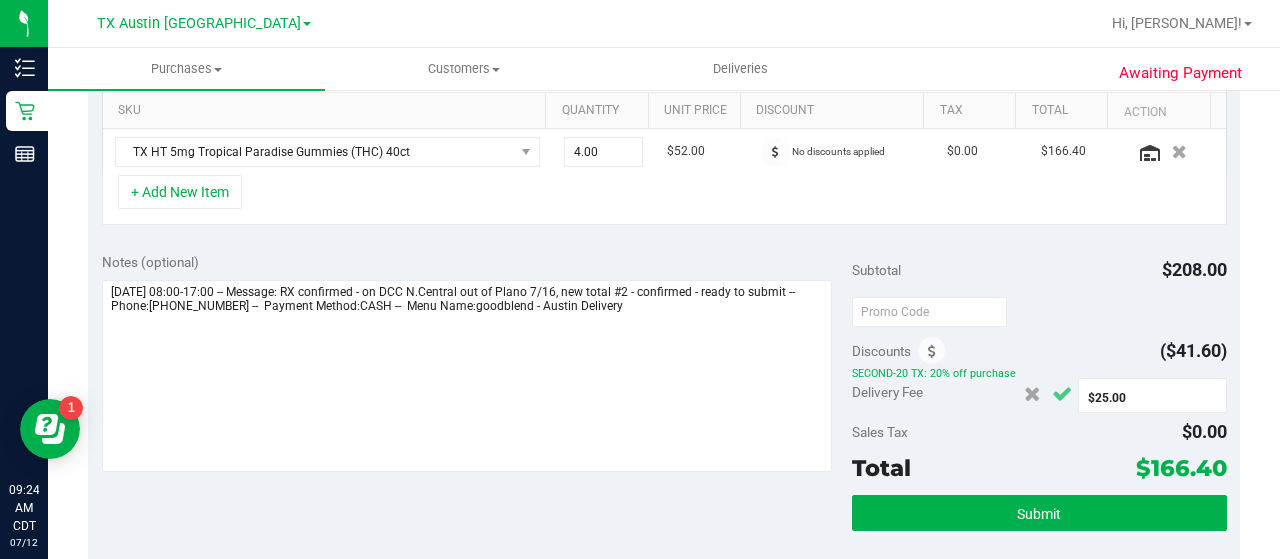 click 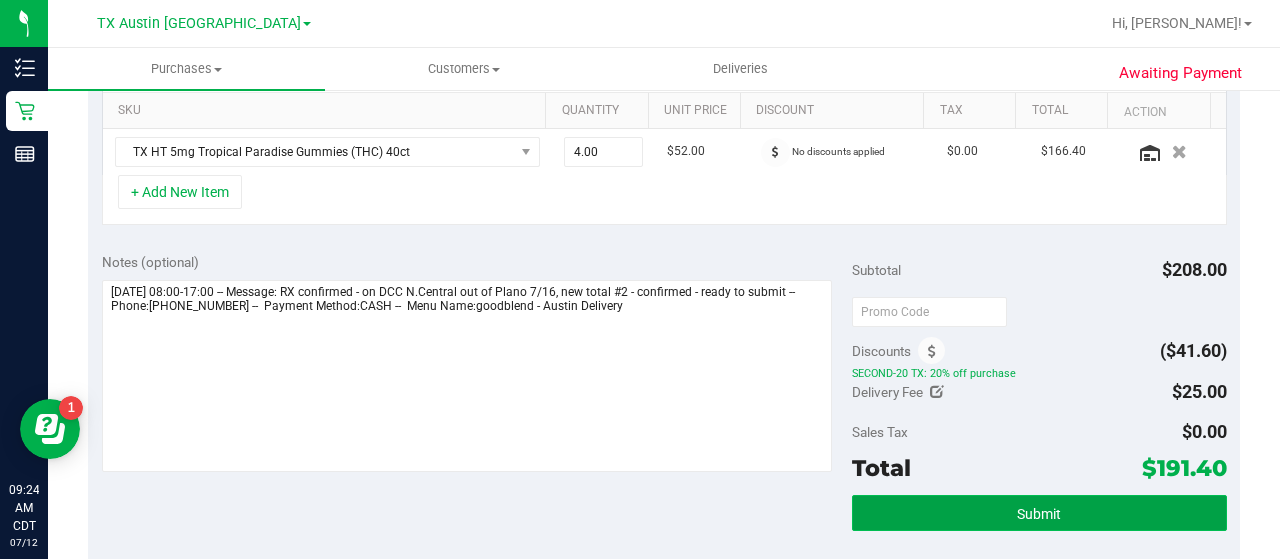 click on "Submit" at bounding box center (1039, 513) 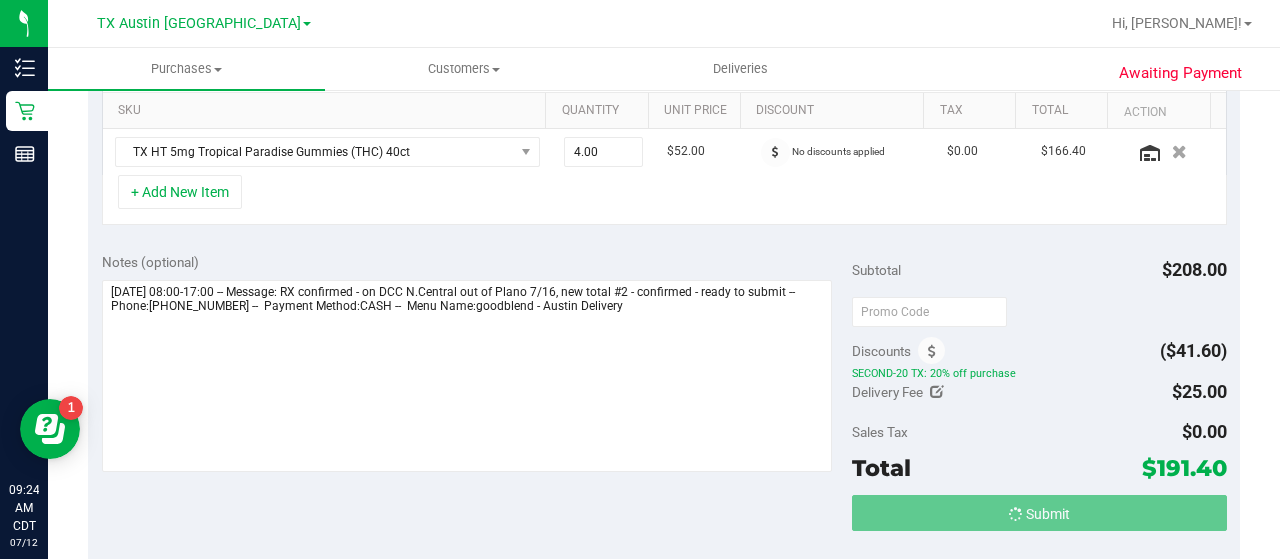 scroll, scrollTop: 53, scrollLeft: 0, axis: vertical 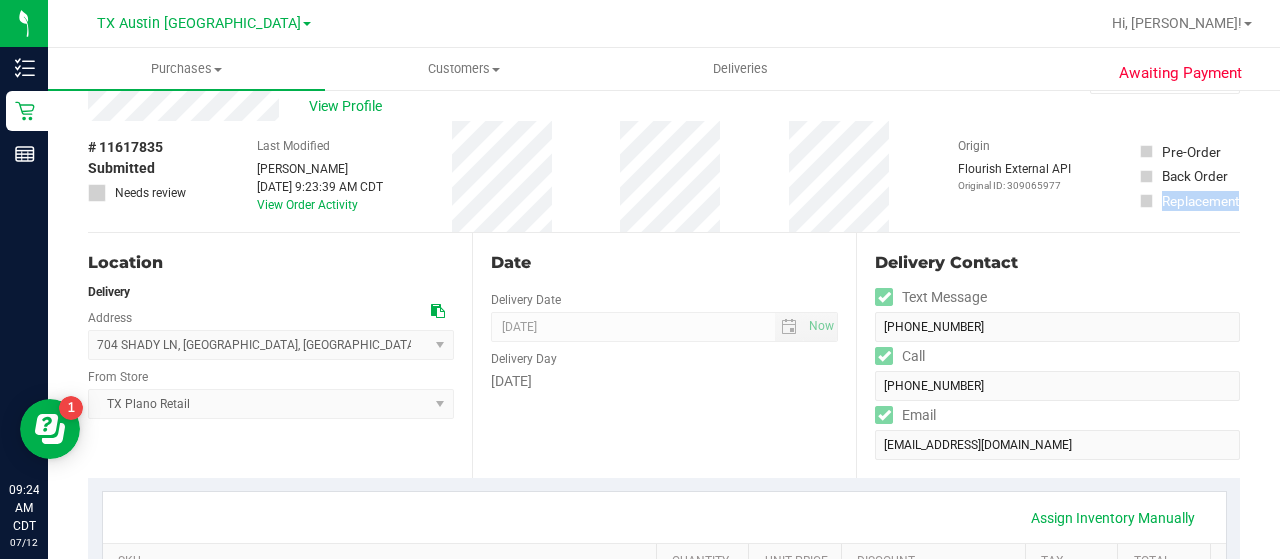 drag, startPoint x: 1256, startPoint y: 229, endPoint x: 1272, endPoint y: 131, distance: 99.29753 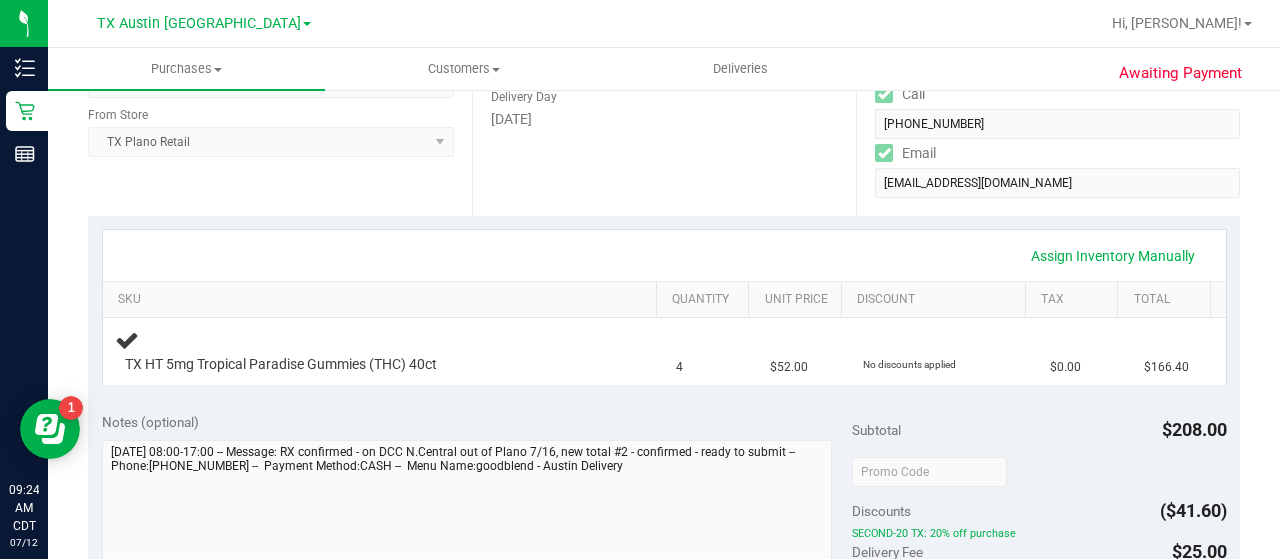 scroll, scrollTop: 308, scrollLeft: 0, axis: vertical 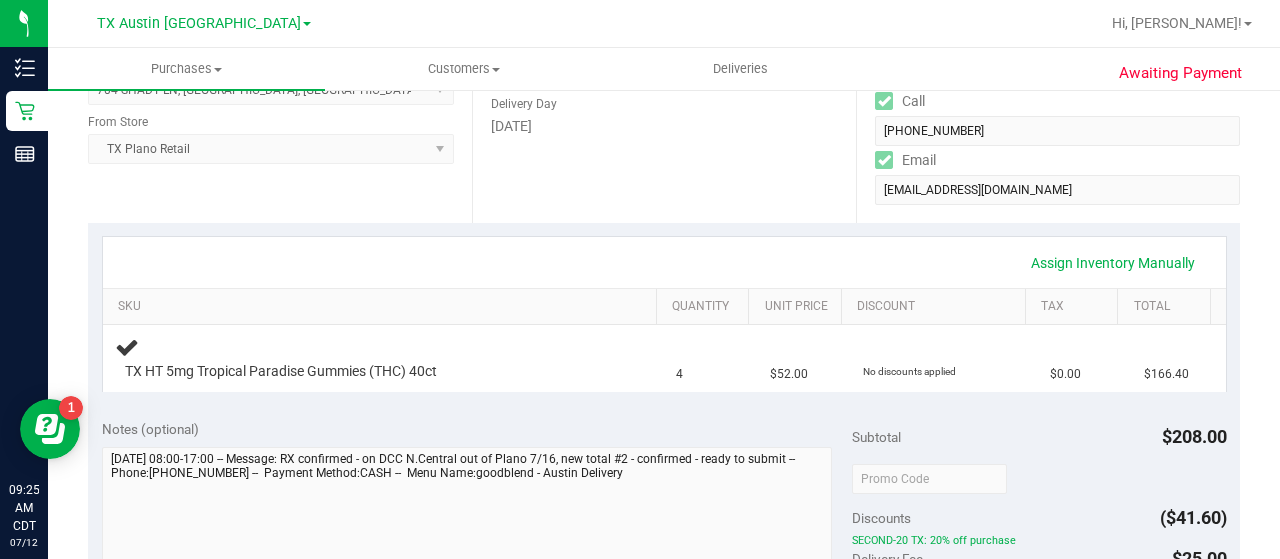 click on "TX Austin DC   Hi, [PERSON_NAME]!" at bounding box center [664, 24] 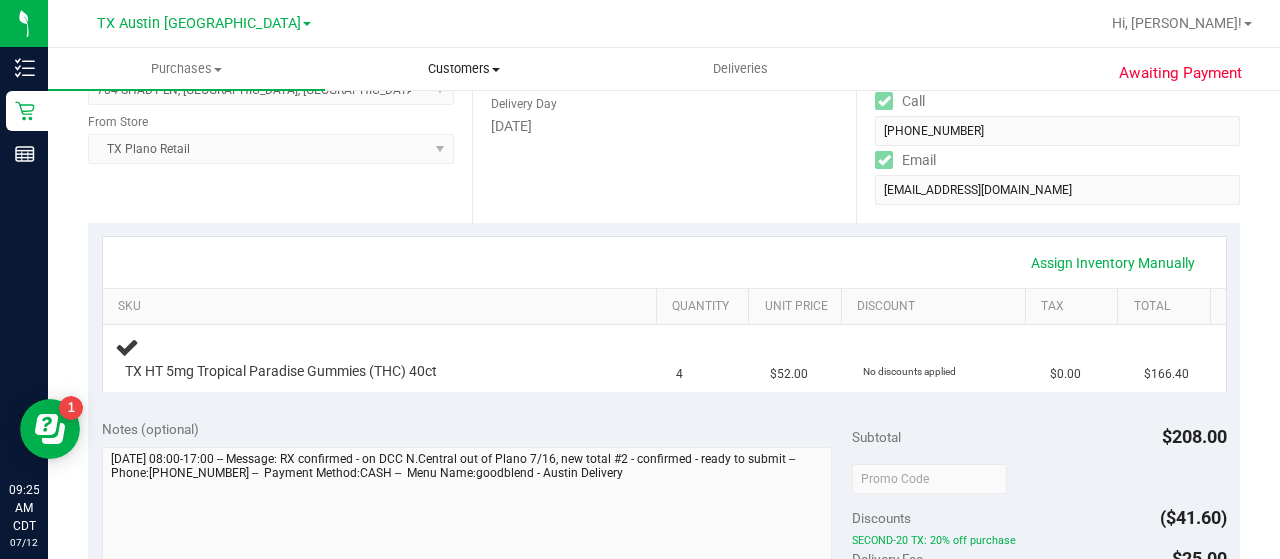 click on "Customers" at bounding box center [463, 69] 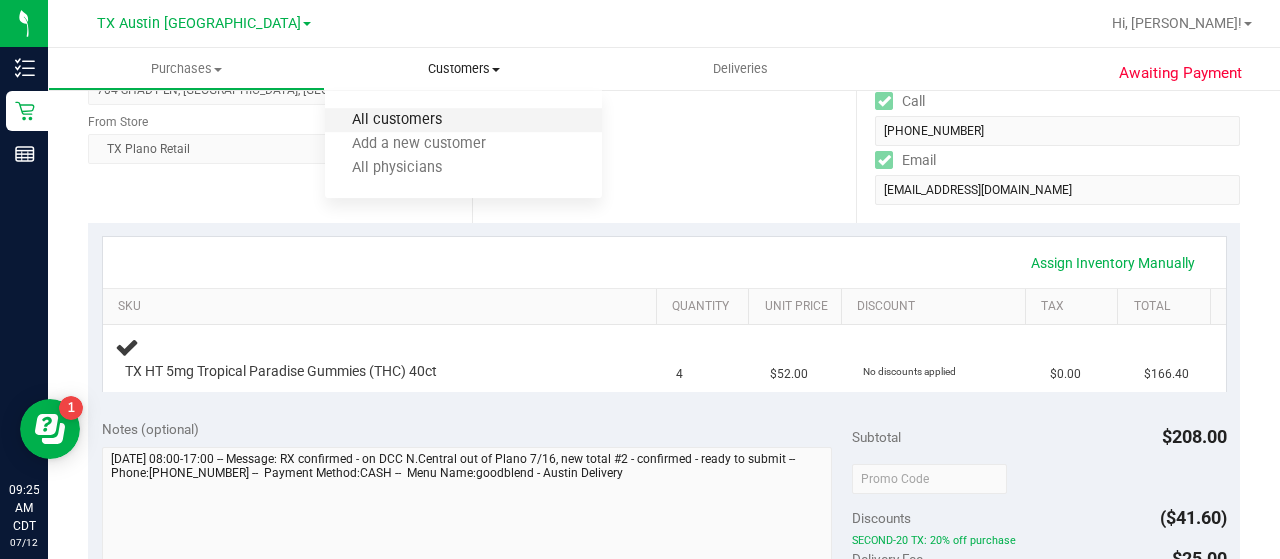 click on "All customers" at bounding box center (397, 120) 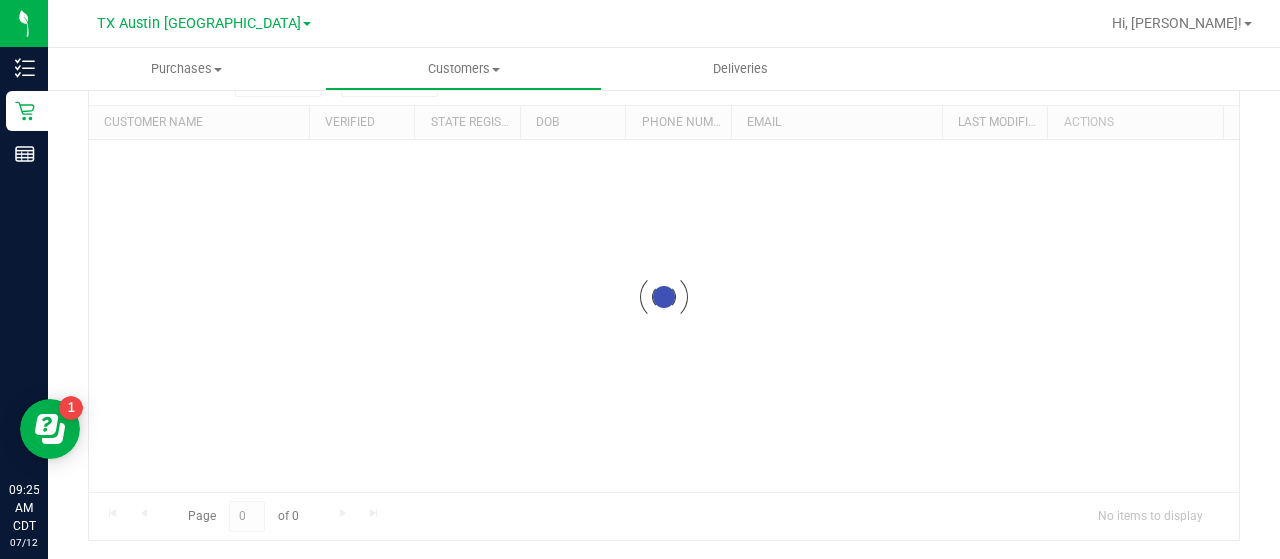scroll, scrollTop: 0, scrollLeft: 0, axis: both 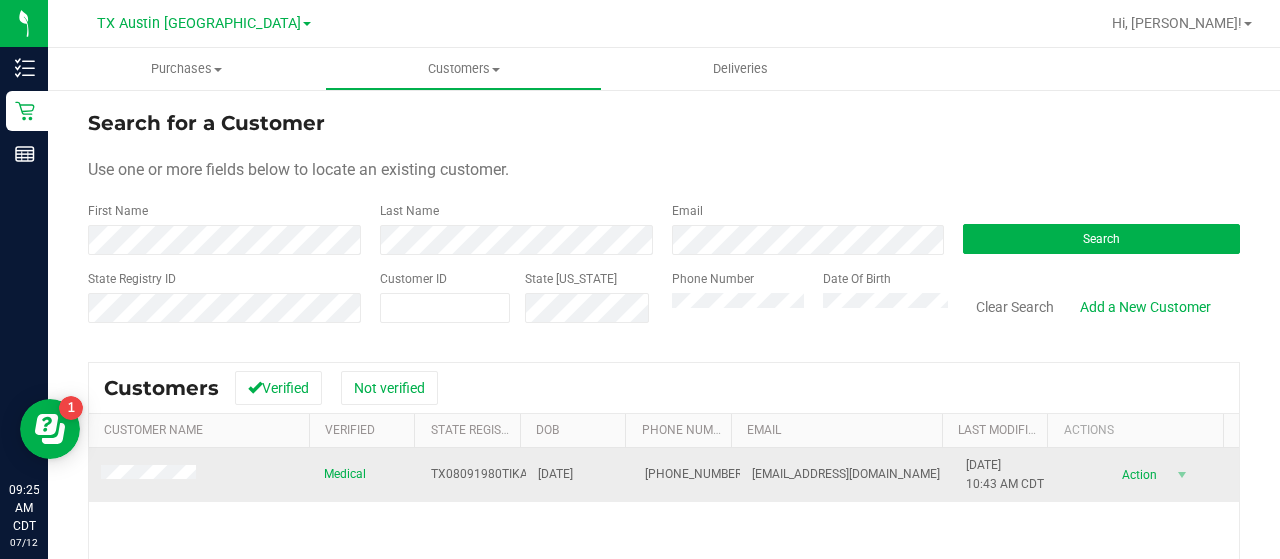 click at bounding box center (200, 475) 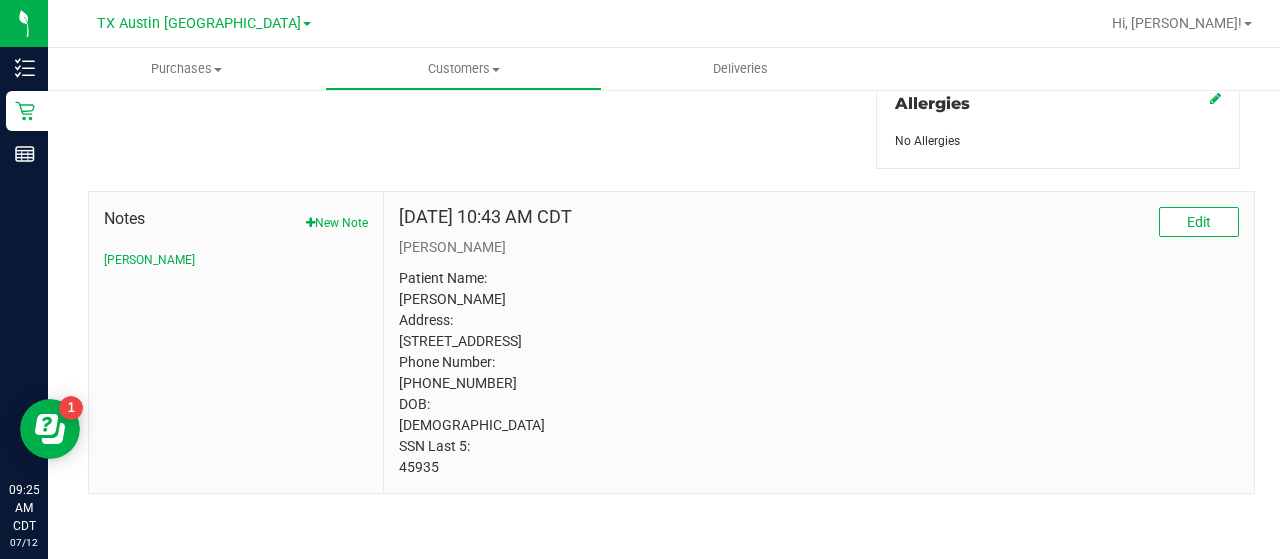 scroll, scrollTop: 0, scrollLeft: 0, axis: both 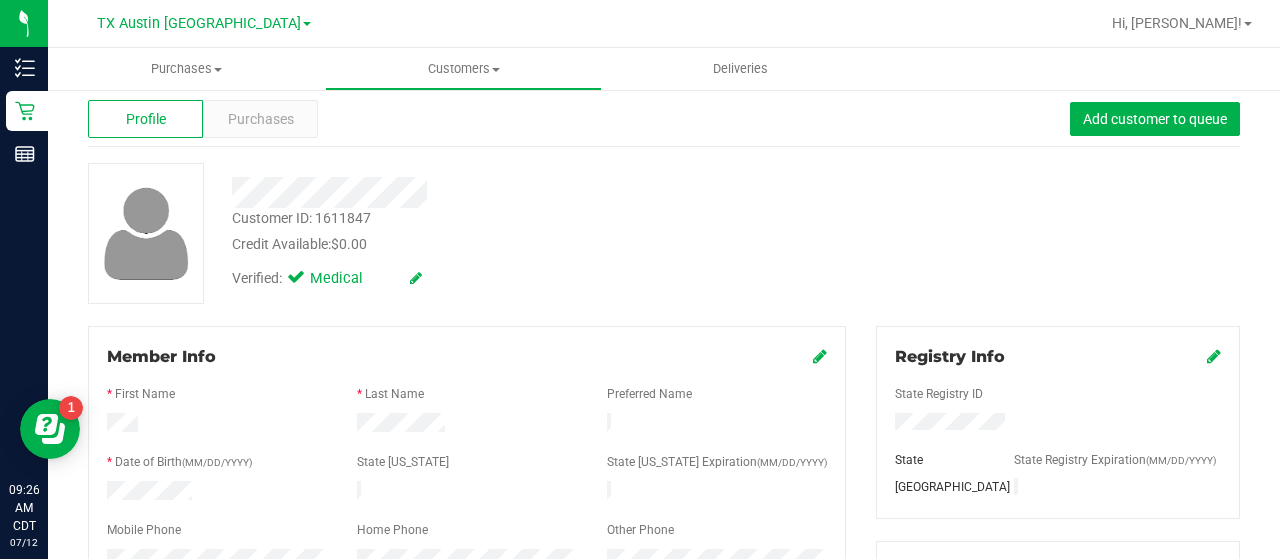 click on "Member Info
*
First Name
*
Last Name
Preferred Name
*
Date of Birth
(MM/DD/YYYY)
State [US_STATE]
State [US_STATE] Expiration
(MM/DD/YYYY)" at bounding box center (467, 526) 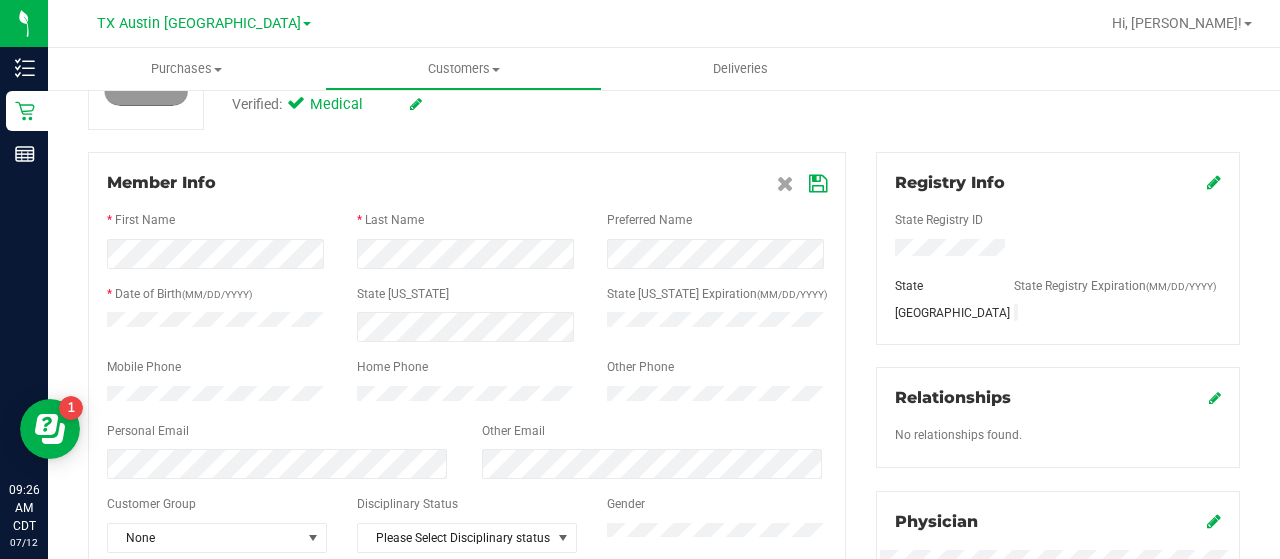 scroll, scrollTop: 306, scrollLeft: 0, axis: vertical 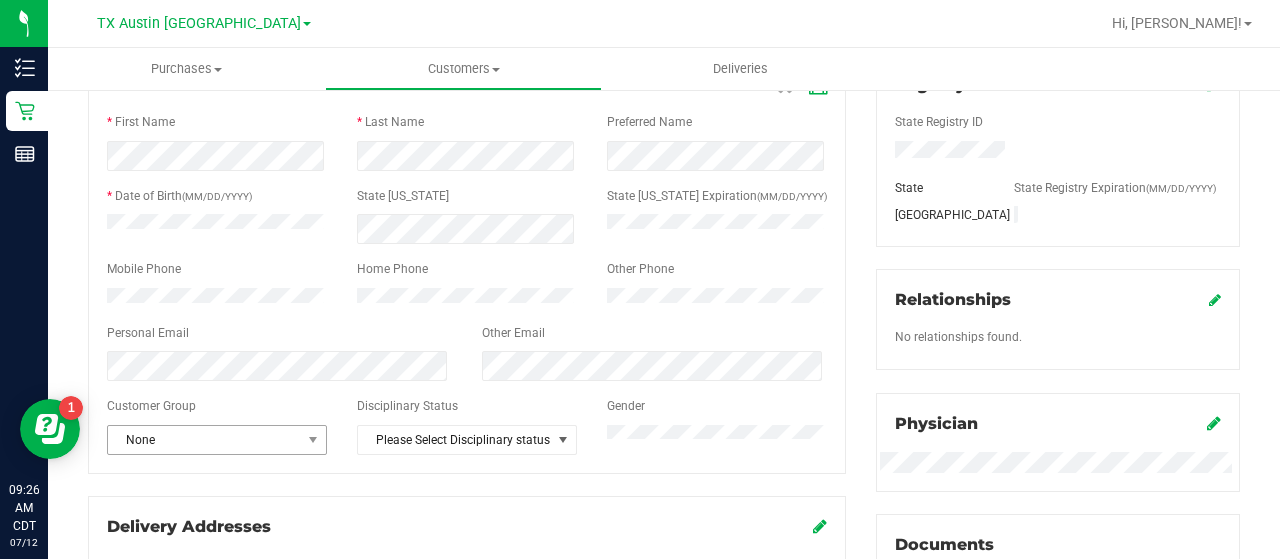 click on "None" at bounding box center [204, 440] 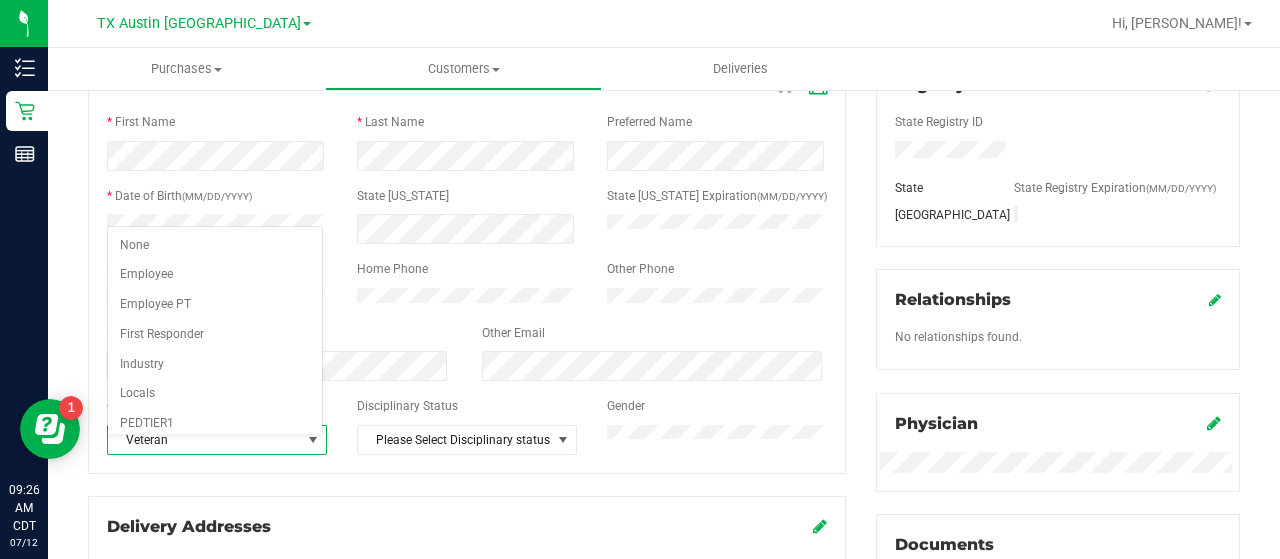 scroll, scrollTop: 236, scrollLeft: 0, axis: vertical 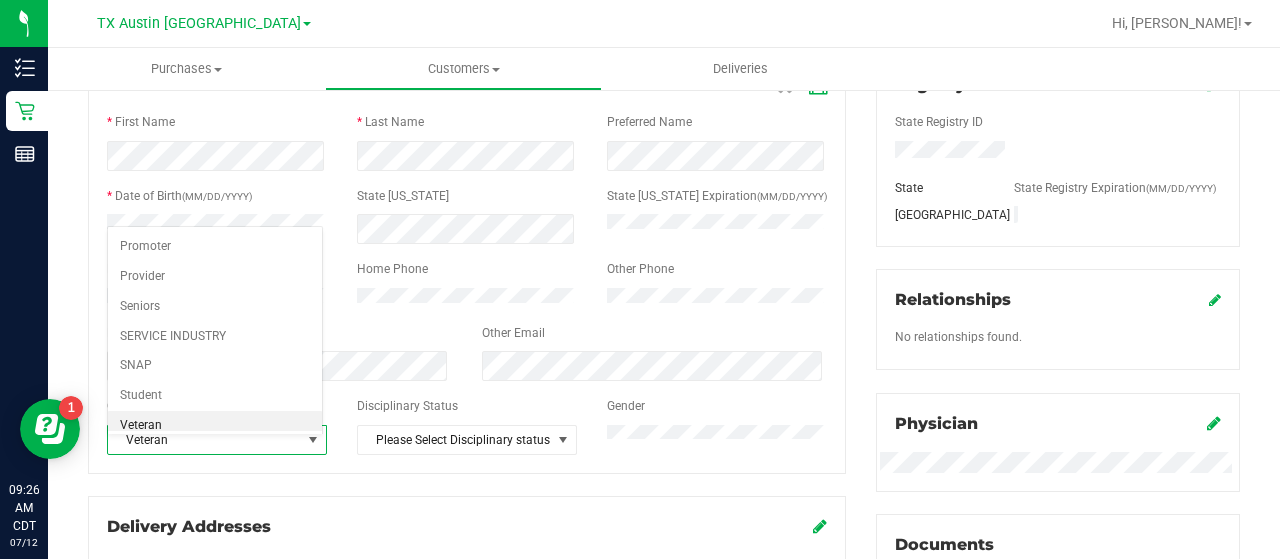click on "Member Info
*
First Name
*
Last Name
Preferred Name
*
Date of Birth
(MM/DD/YYYY)
State [US_STATE]
State [US_STATE] Expiration
(MM/DD/YYYY)" at bounding box center [467, 263] 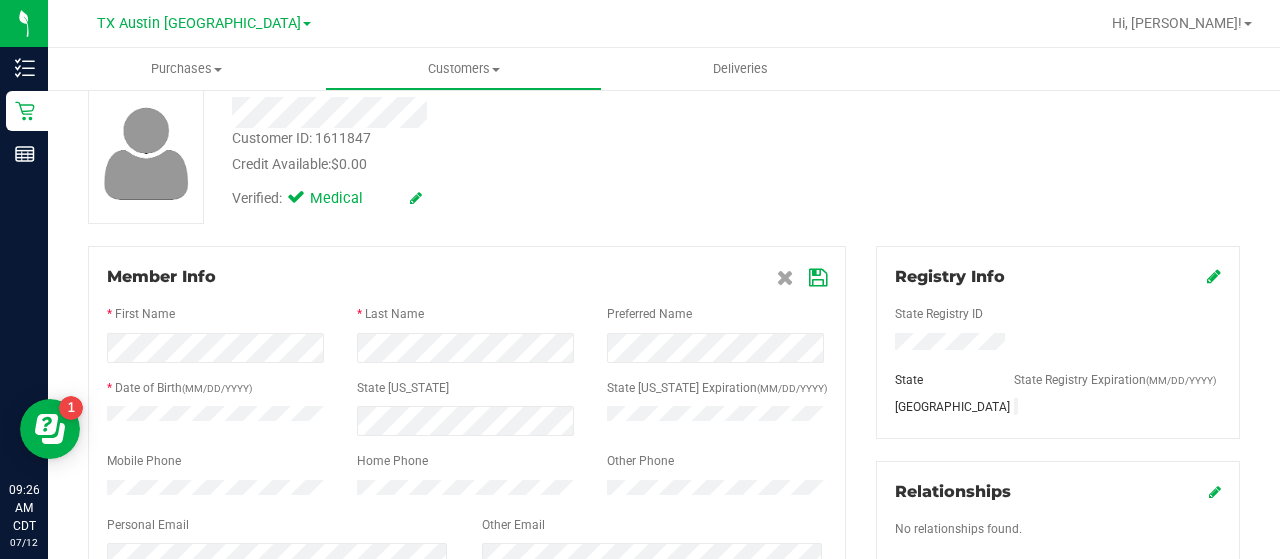 scroll, scrollTop: 61, scrollLeft: 0, axis: vertical 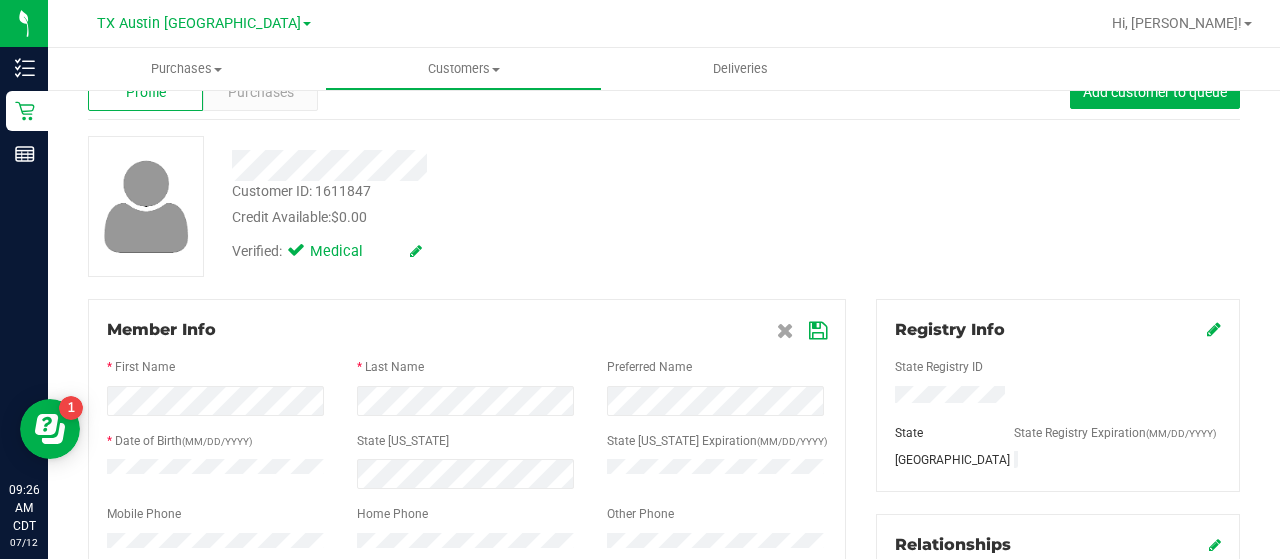 click at bounding box center (818, 331) 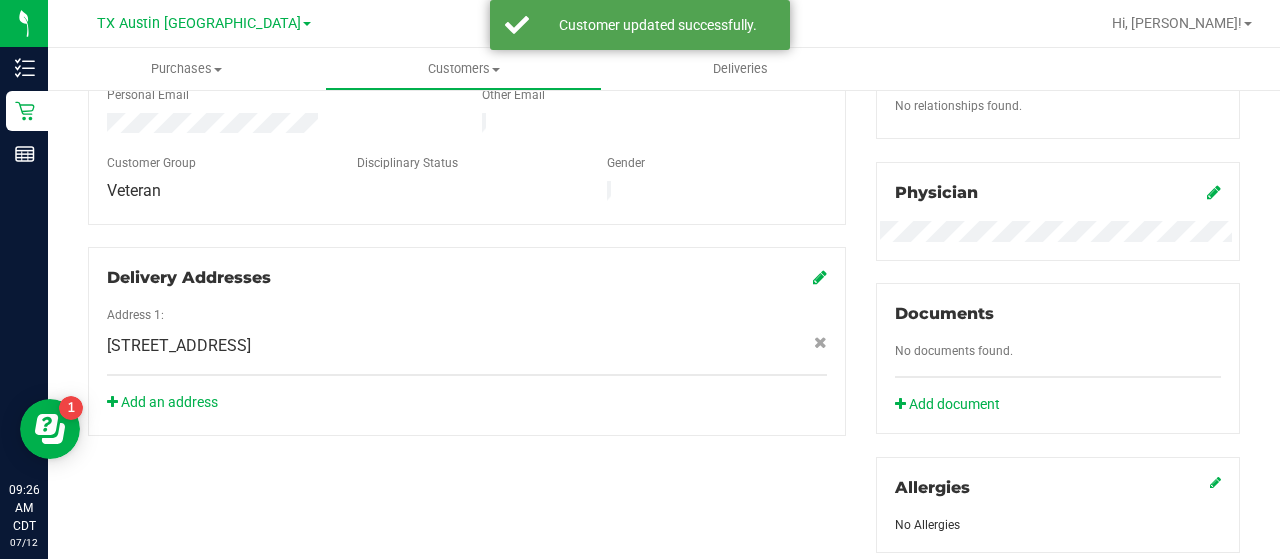 scroll, scrollTop: 561, scrollLeft: 0, axis: vertical 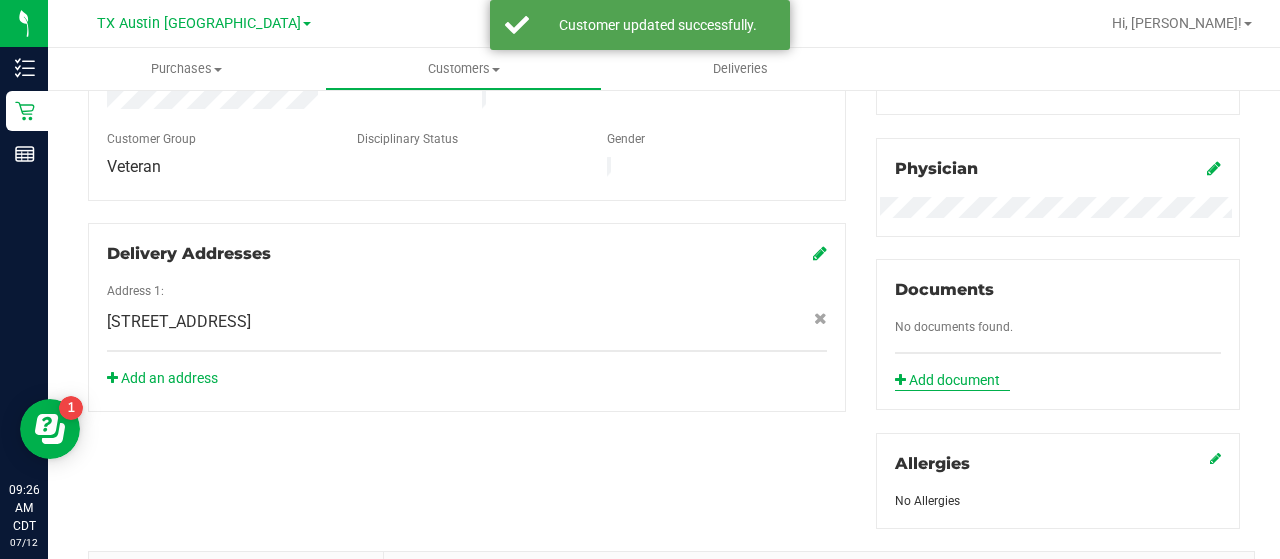 click on "Add document" 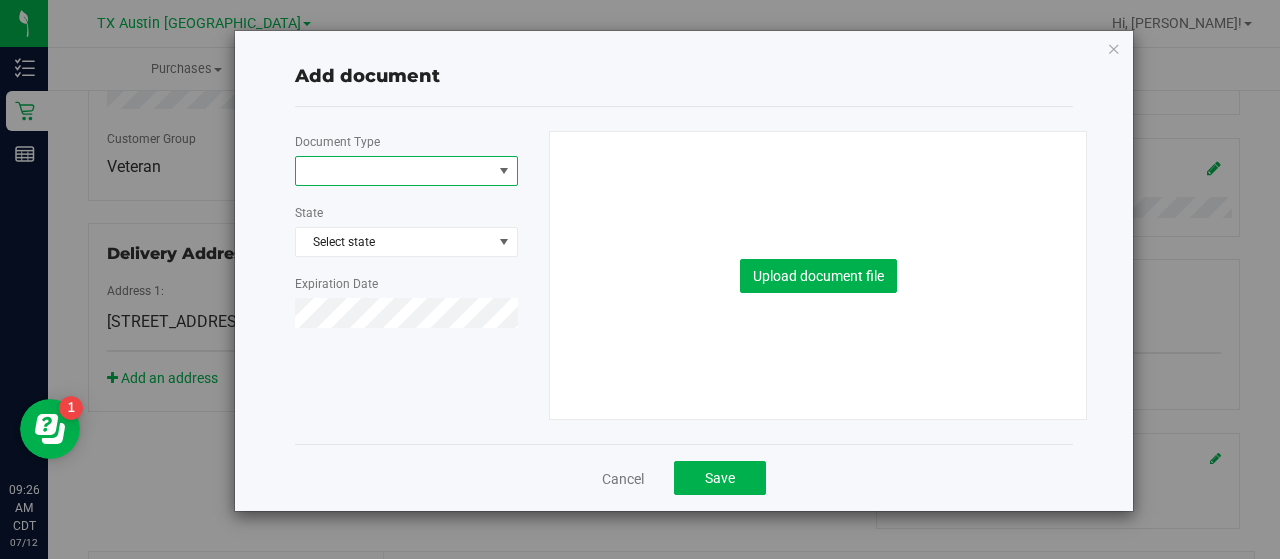 click at bounding box center (394, 171) 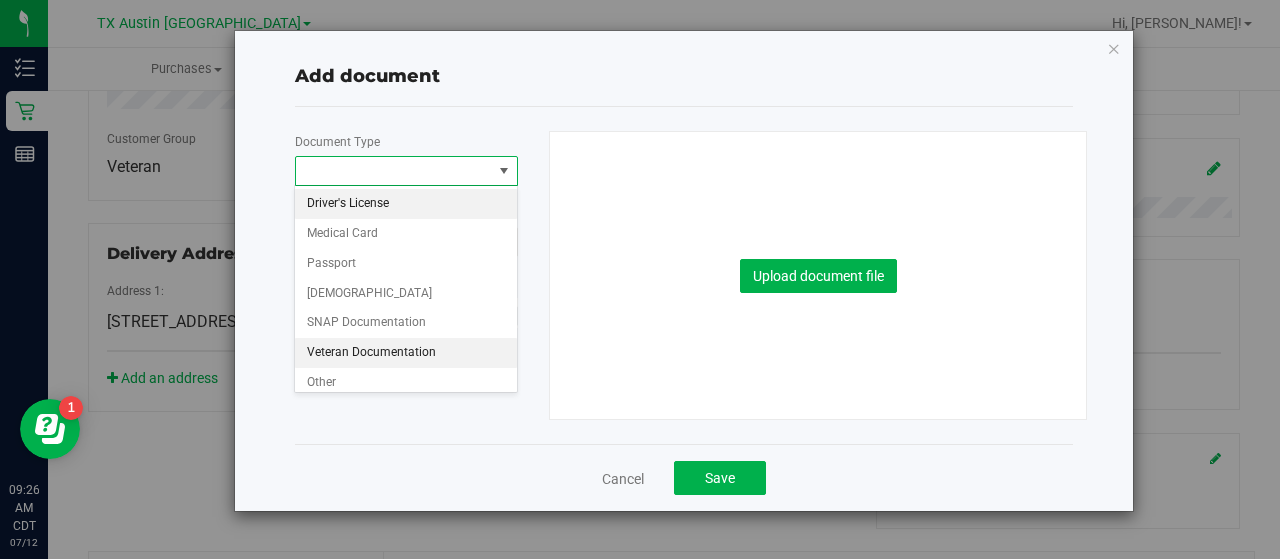 click on "Veteran Documentation" at bounding box center (406, 353) 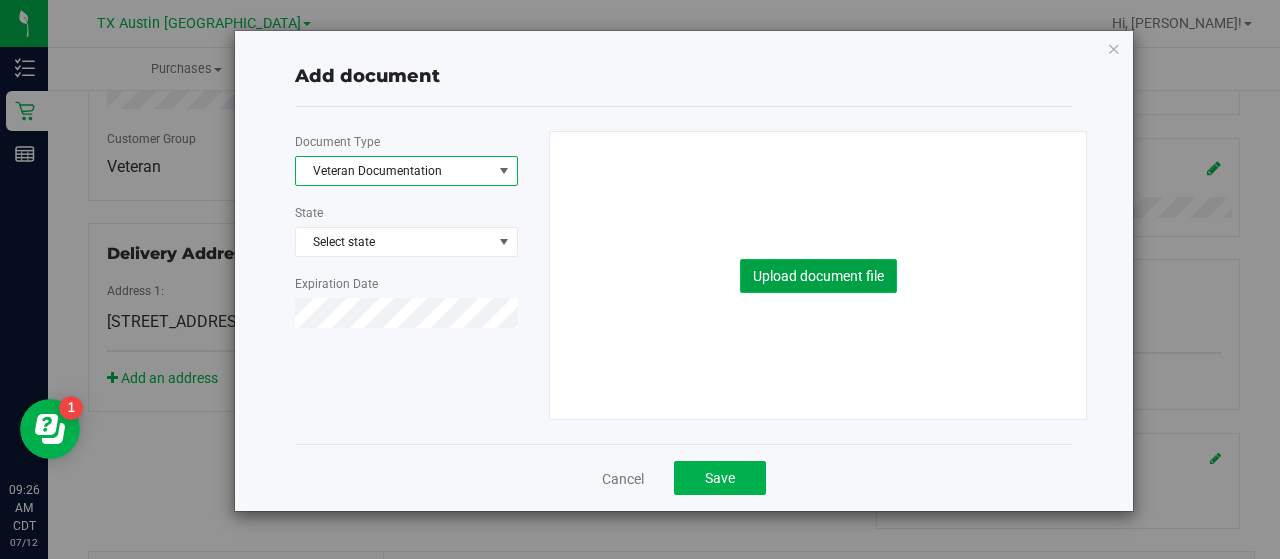 click on "Upload document file" at bounding box center (818, 276) 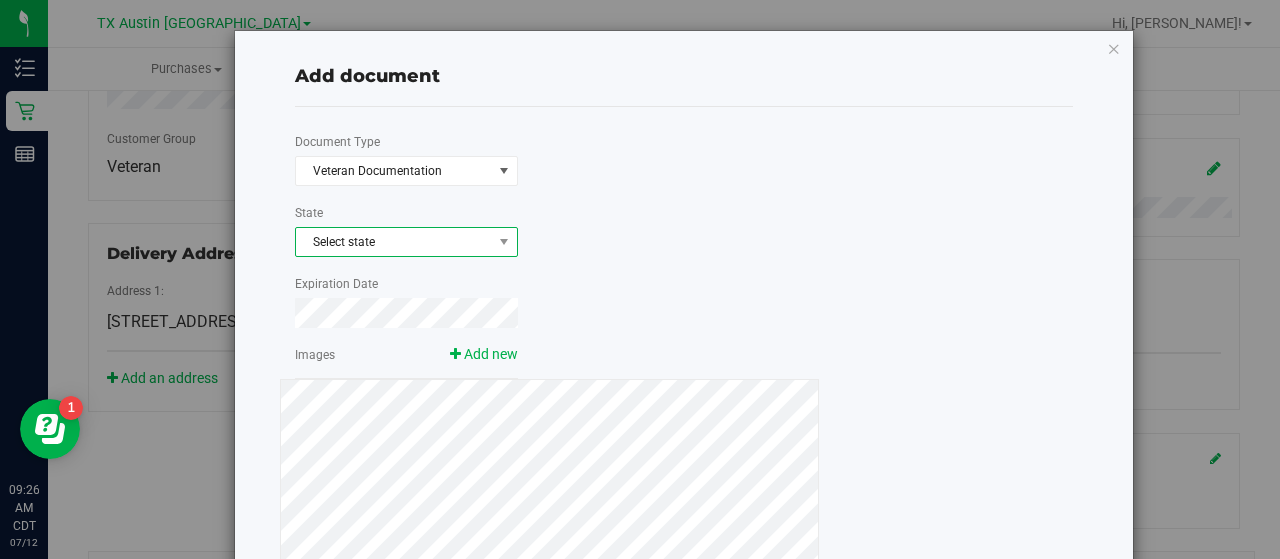 click on "Select state" at bounding box center (406, 242) 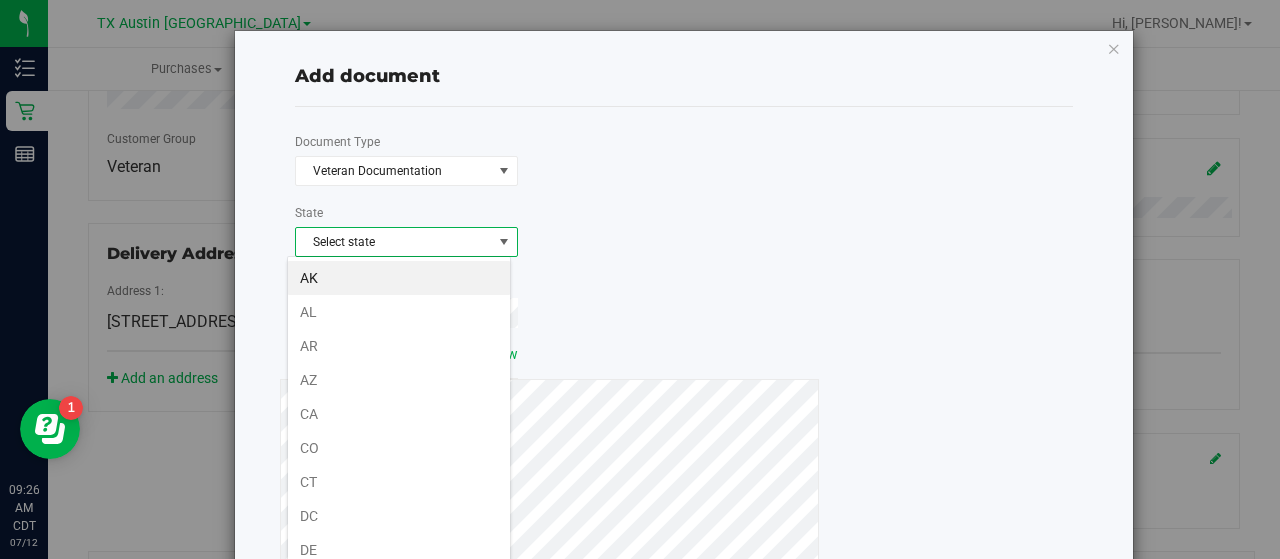 scroll, scrollTop: 99970, scrollLeft: 99776, axis: both 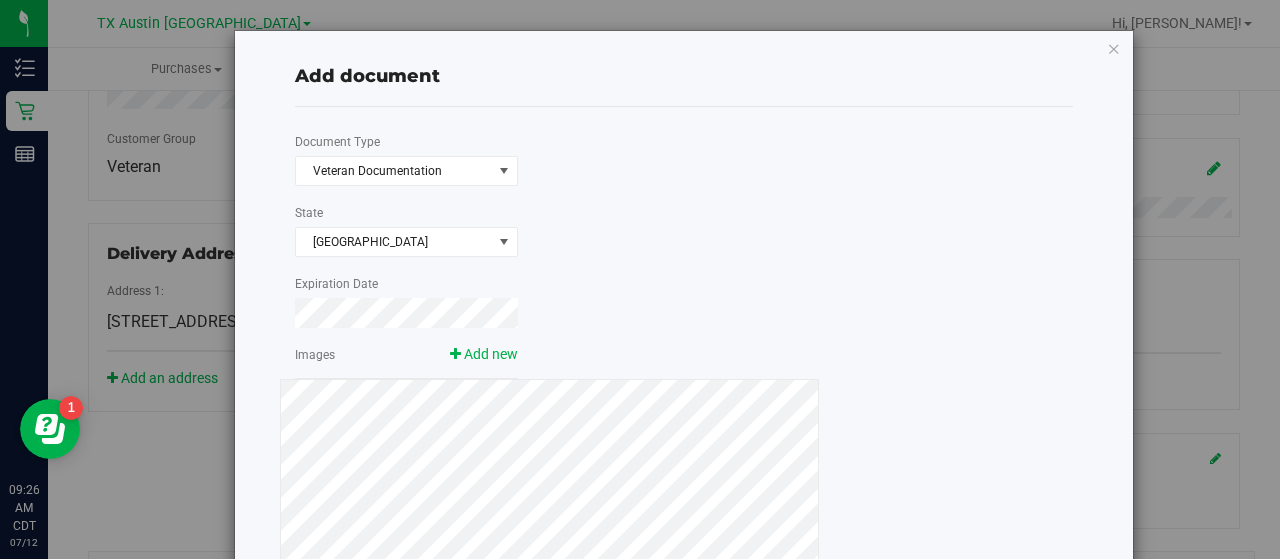 click on "Add document
Document Type
Veteran Documentation 6
State
[GEOGRAPHIC_DATA]
Expiration Date
Images
Add new
Cancel
Save" at bounding box center (684, 442) 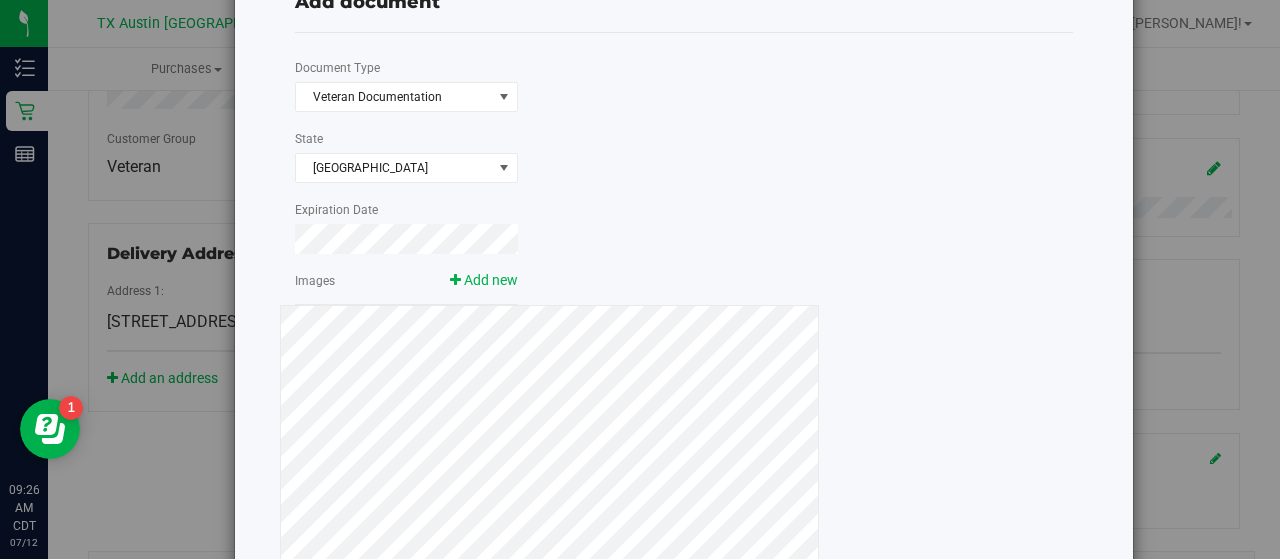 scroll, scrollTop: 0, scrollLeft: 0, axis: both 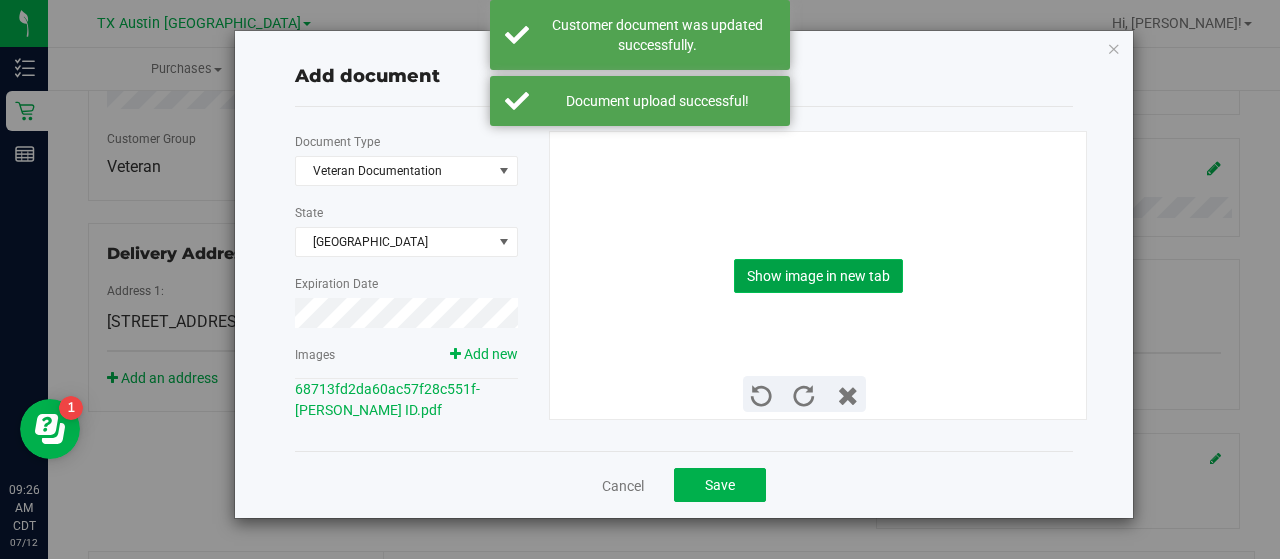 click on "Show image in new tab" at bounding box center (818, 276) 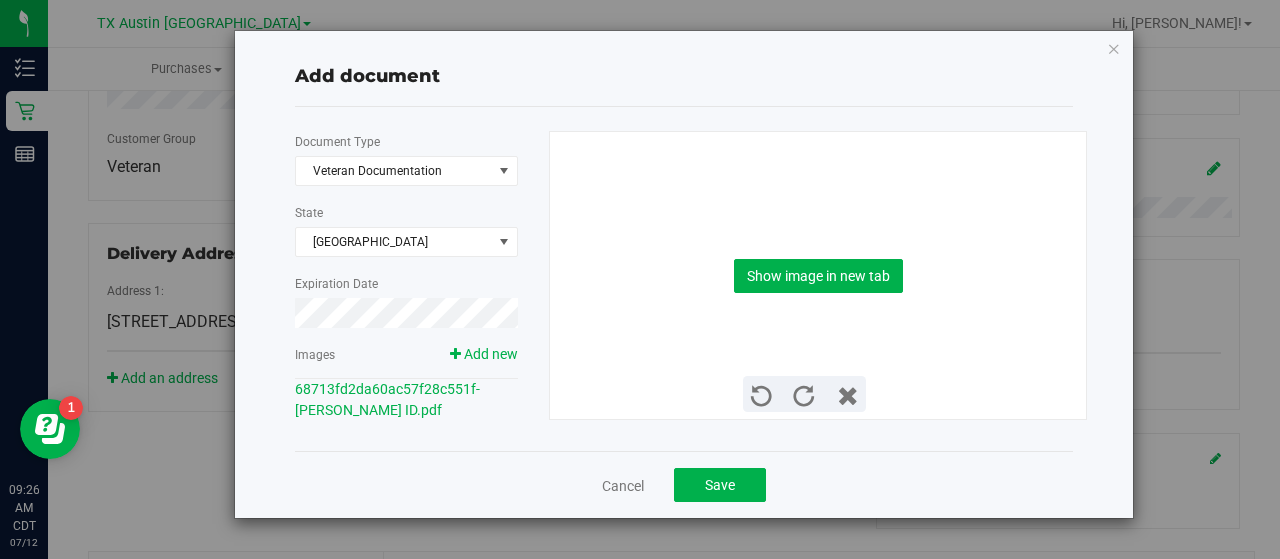 click on "Cancel
Save" at bounding box center (684, 484) 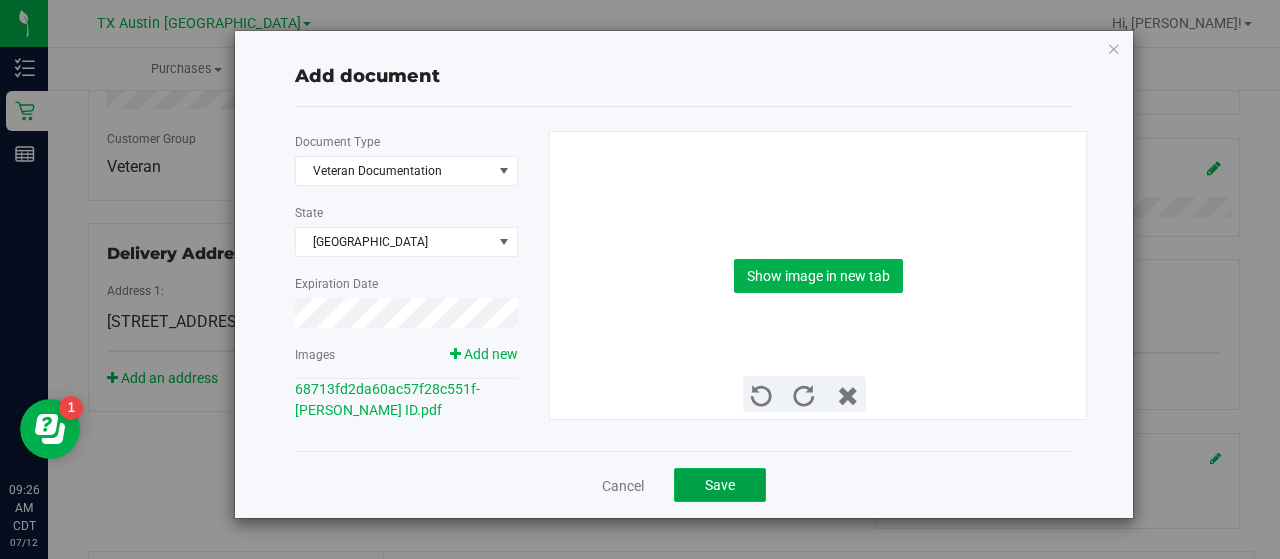 click on "Save" 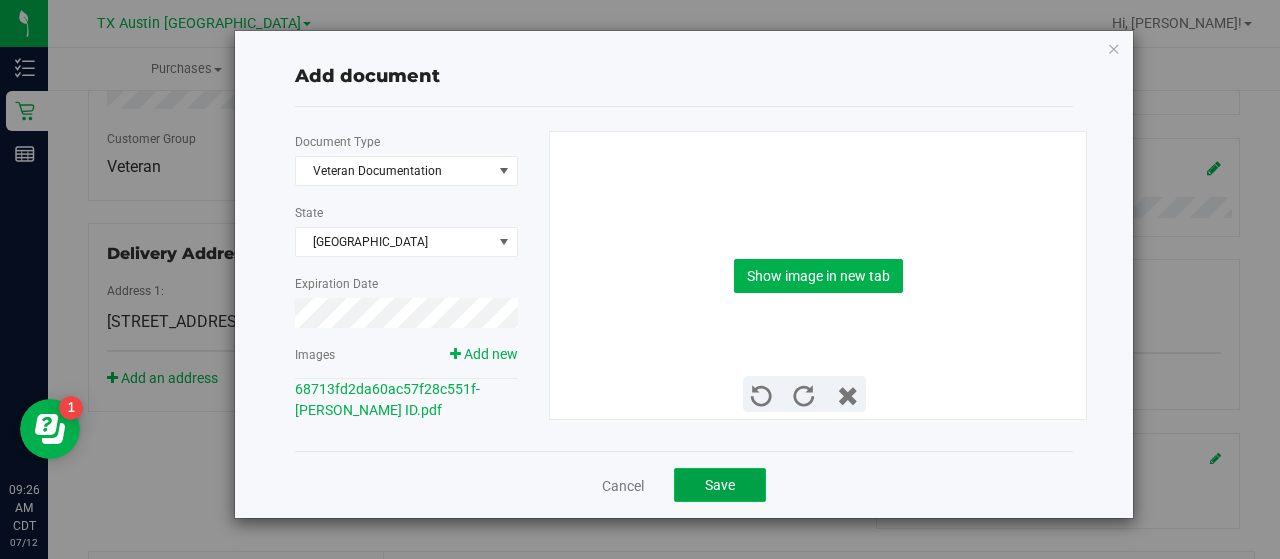 click on "Save" 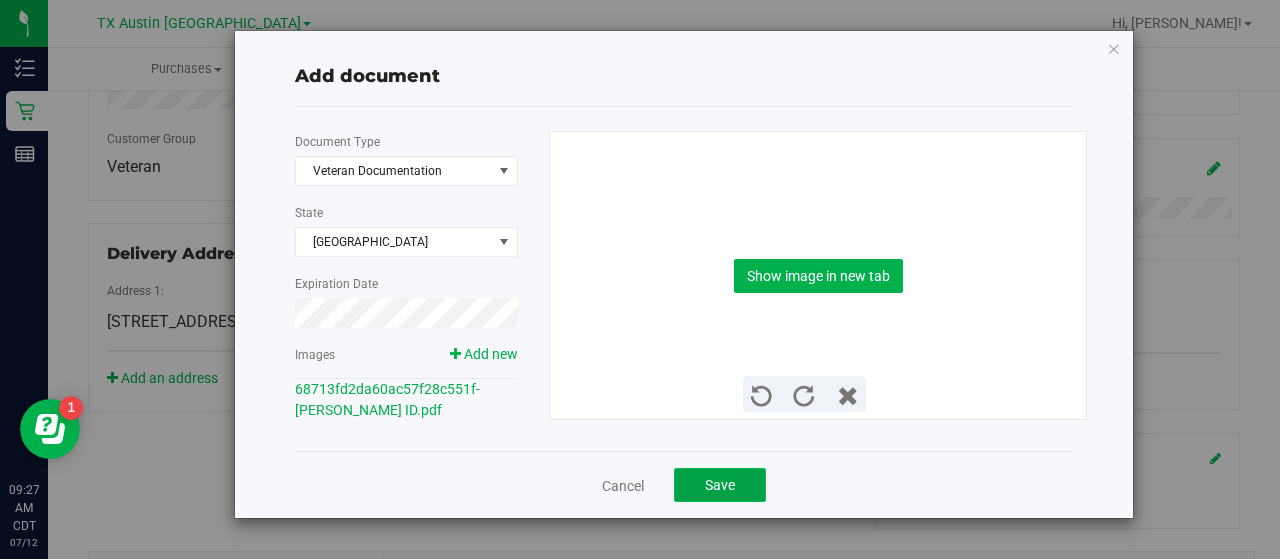 click on "Save" 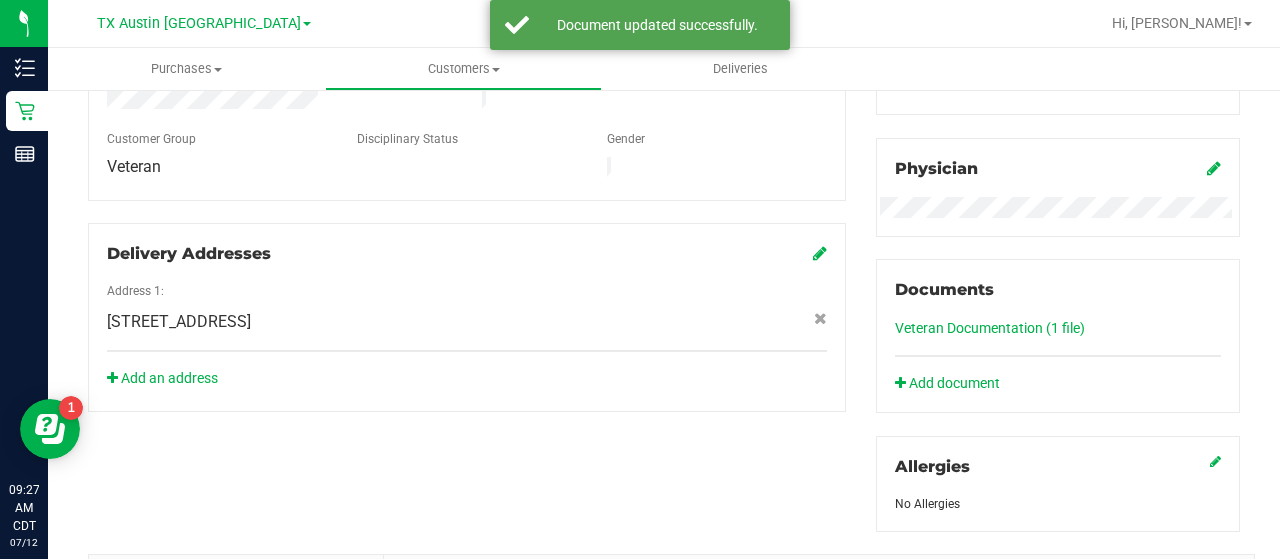 scroll, scrollTop: 0, scrollLeft: 0, axis: both 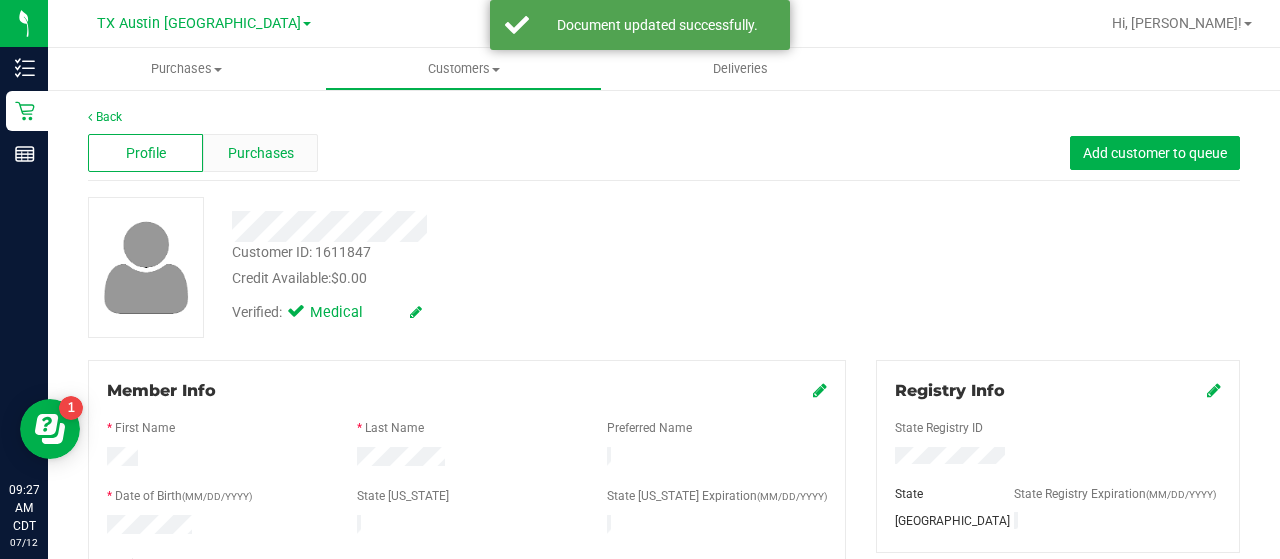 click on "Purchases" at bounding box center [260, 153] 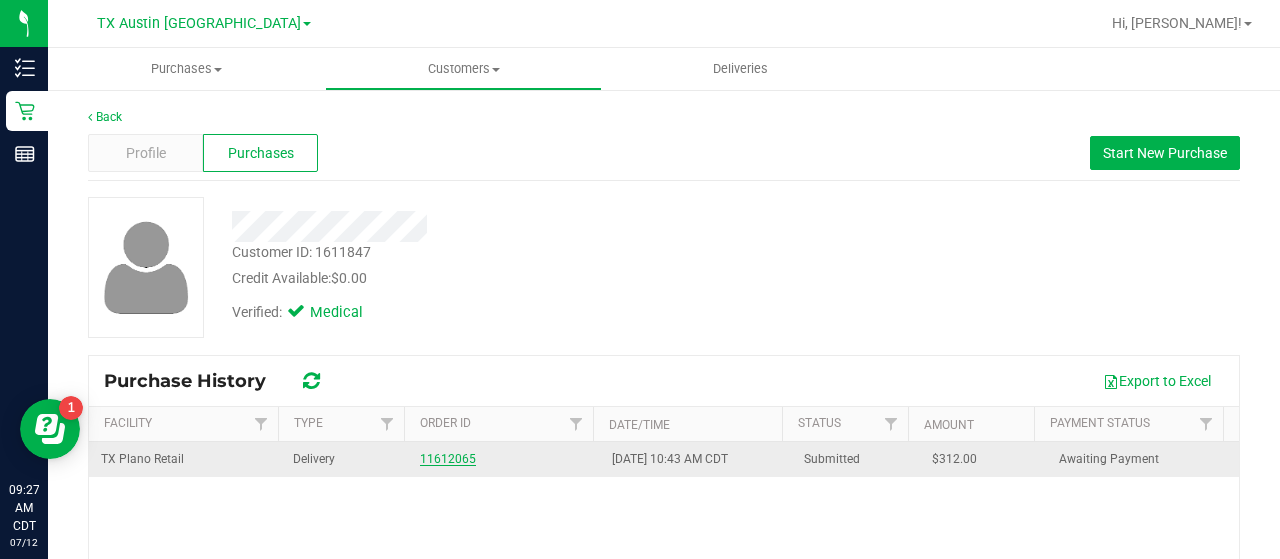 click on "11612065" at bounding box center [448, 459] 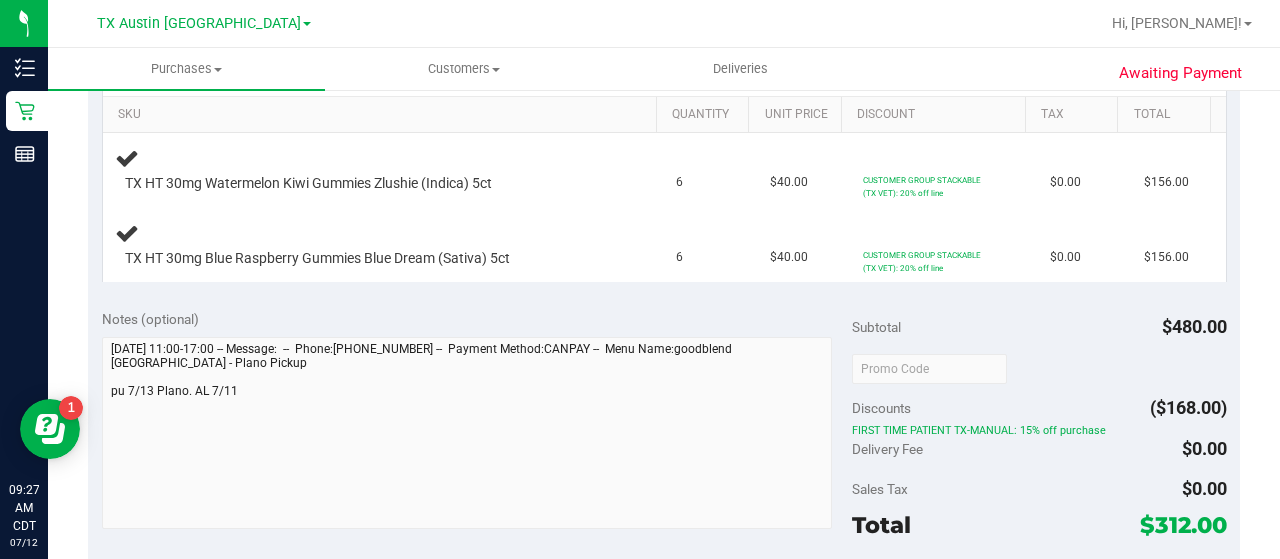 scroll, scrollTop: 0, scrollLeft: 0, axis: both 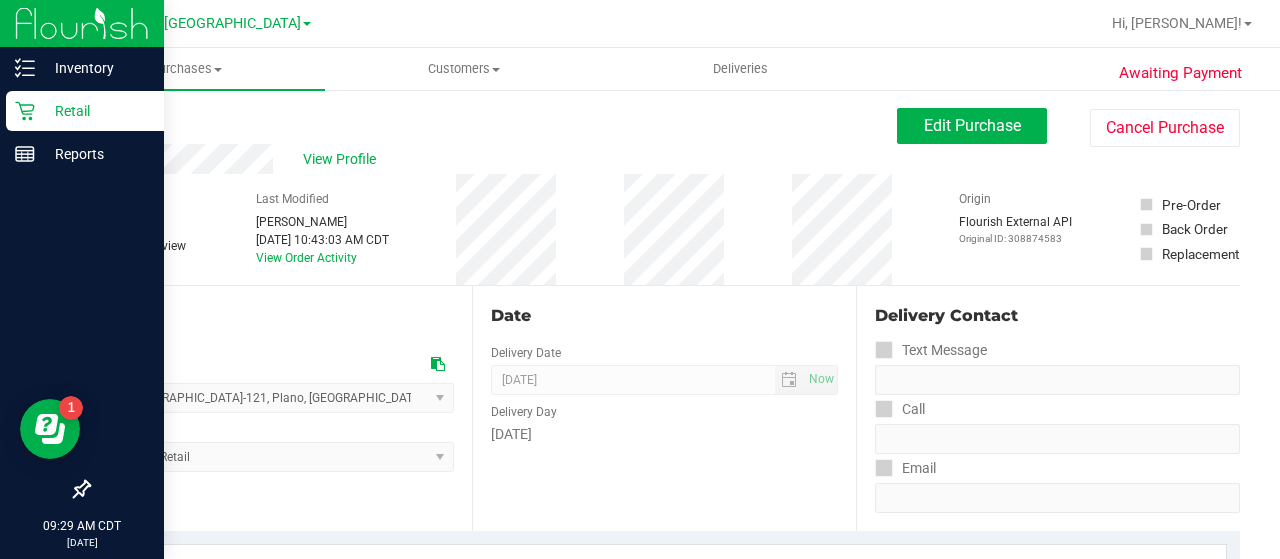 click on "Retail" at bounding box center (95, 111) 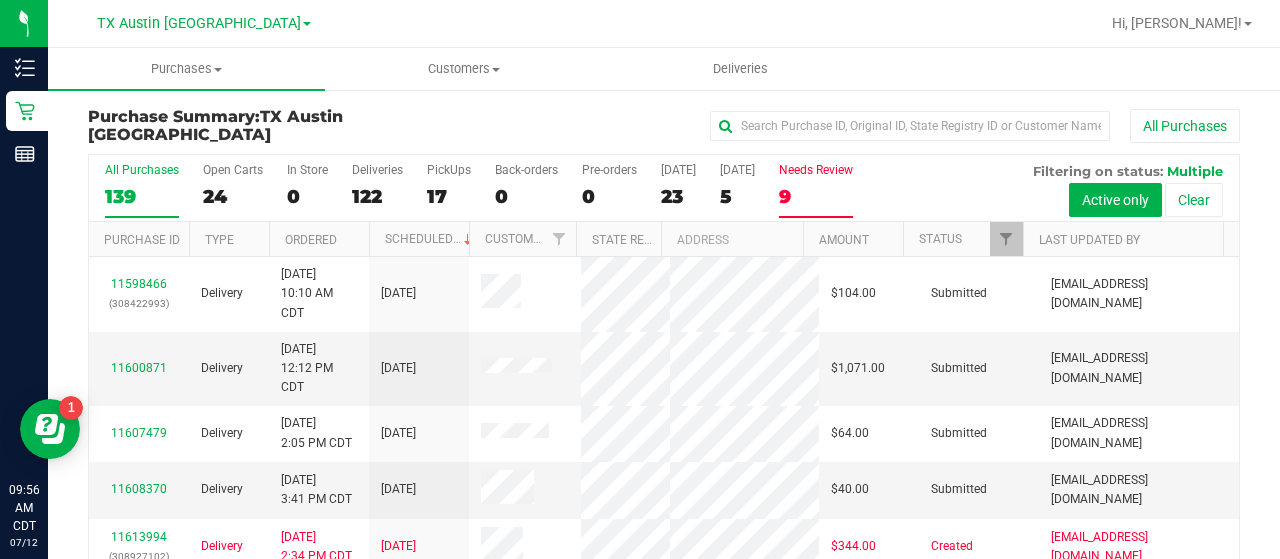 click on "Needs Review
9" at bounding box center (816, 190) 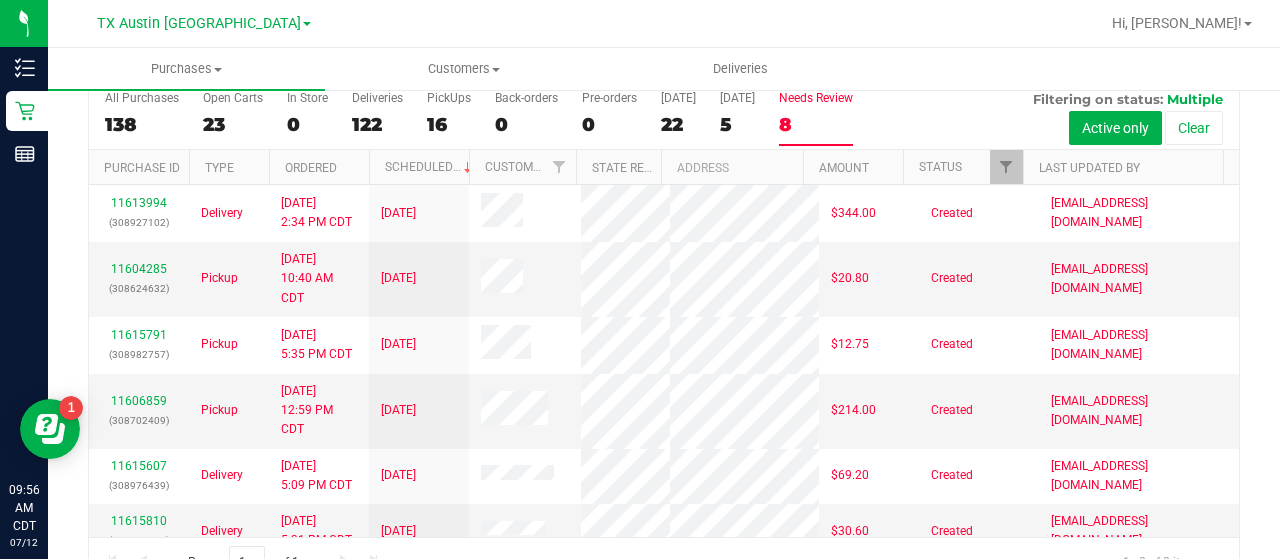 scroll, scrollTop: 71, scrollLeft: 0, axis: vertical 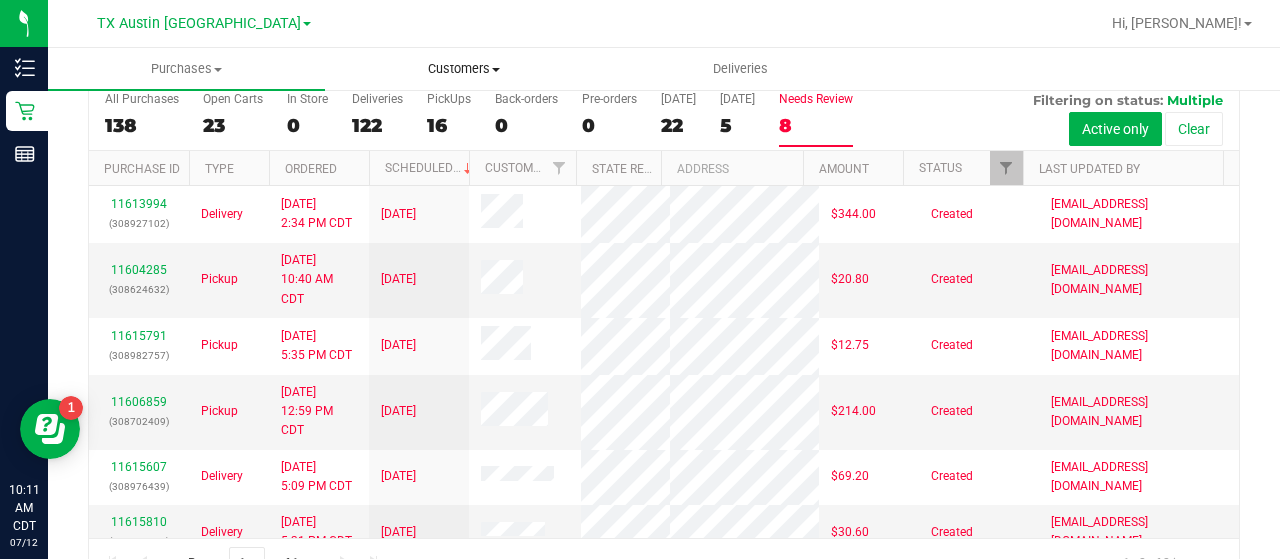 click on "Customers" at bounding box center (463, 69) 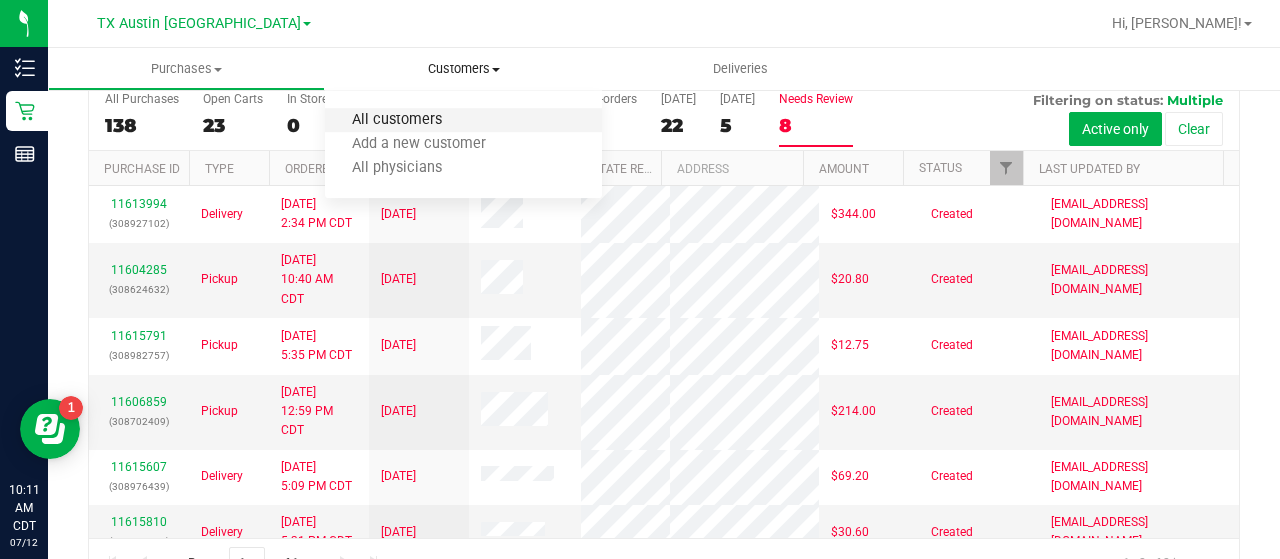 click on "All customers" at bounding box center [397, 120] 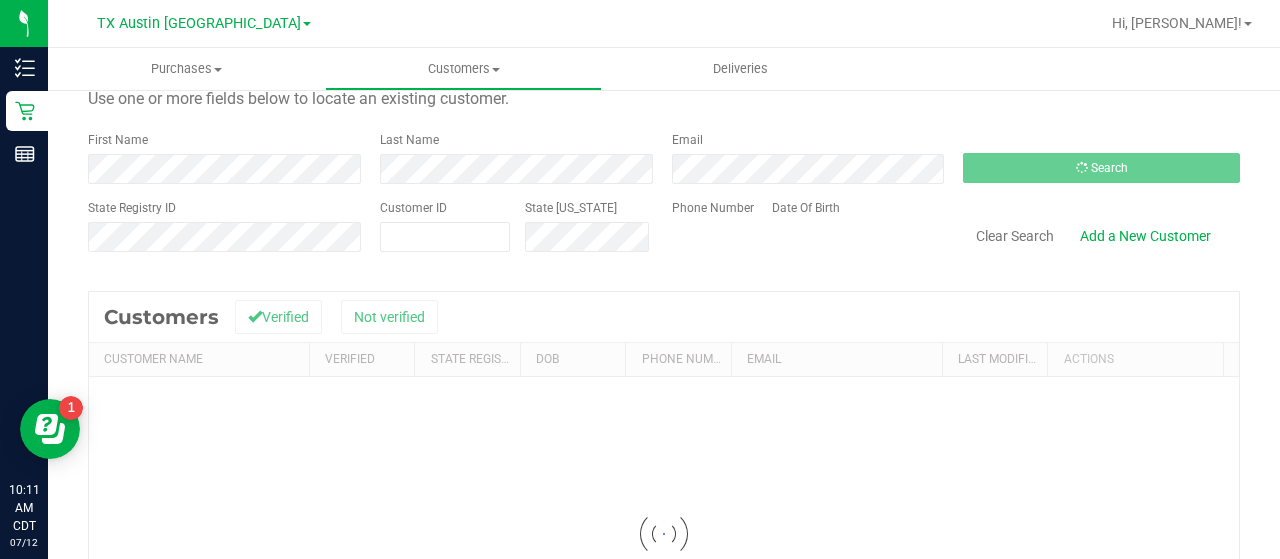 scroll, scrollTop: 0, scrollLeft: 0, axis: both 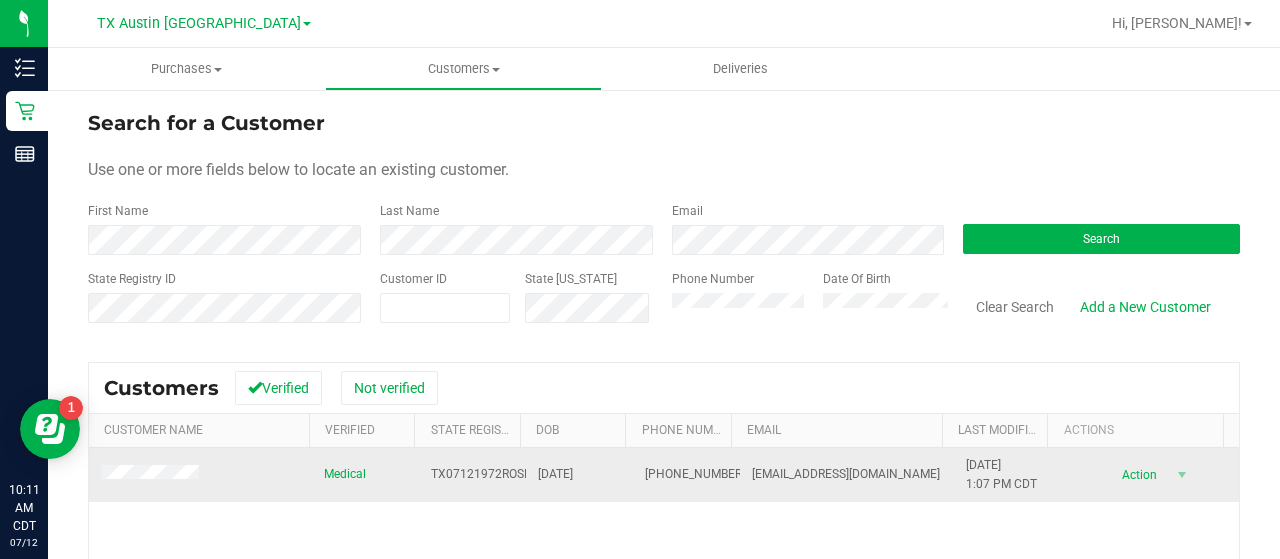 click at bounding box center [153, 475] 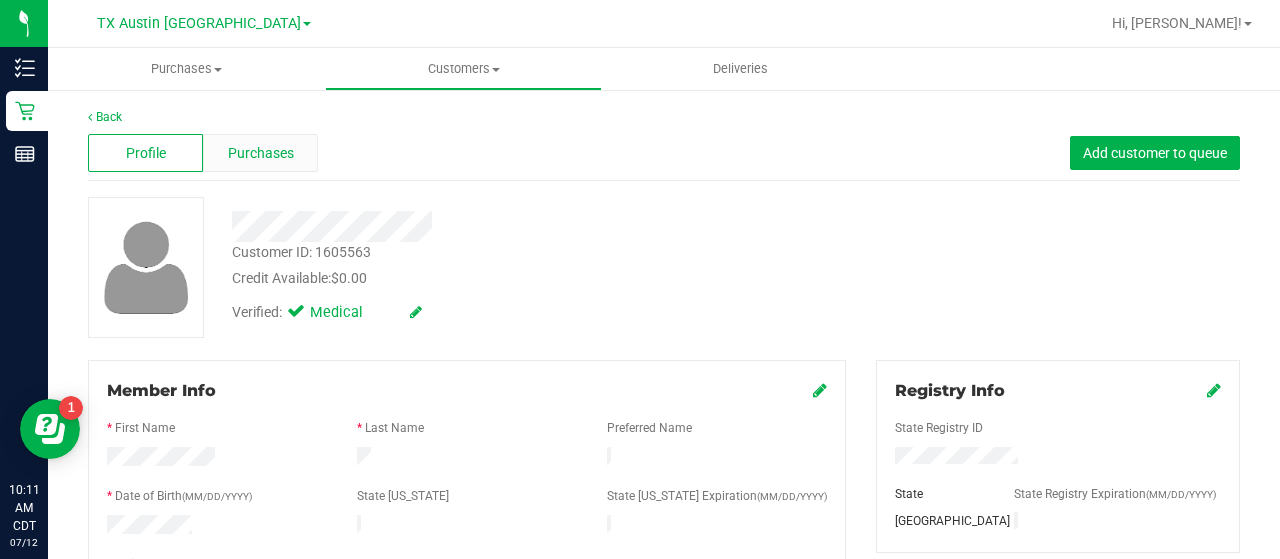 click on "Purchases" at bounding box center [261, 153] 